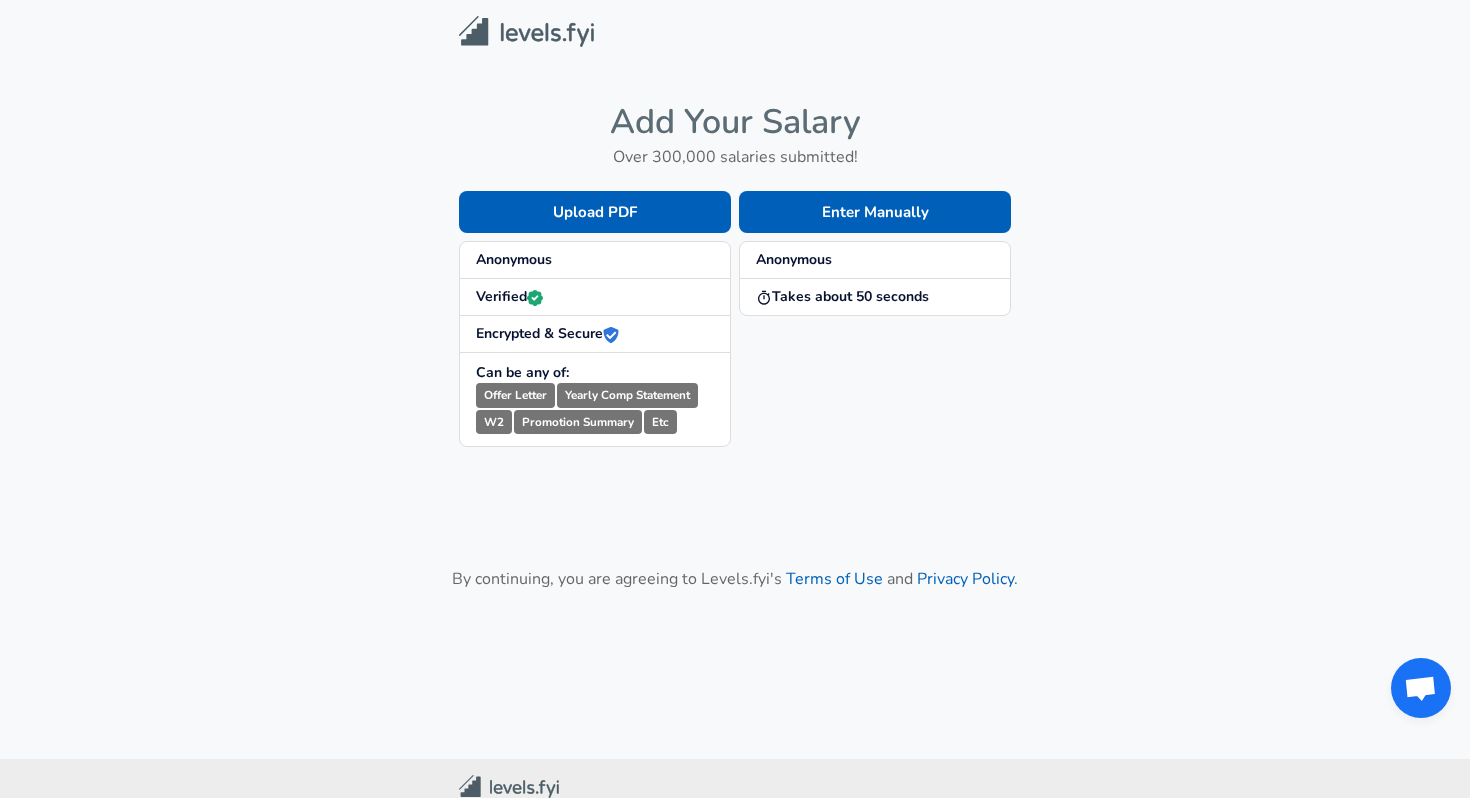 scroll, scrollTop: 0, scrollLeft: 0, axis: both 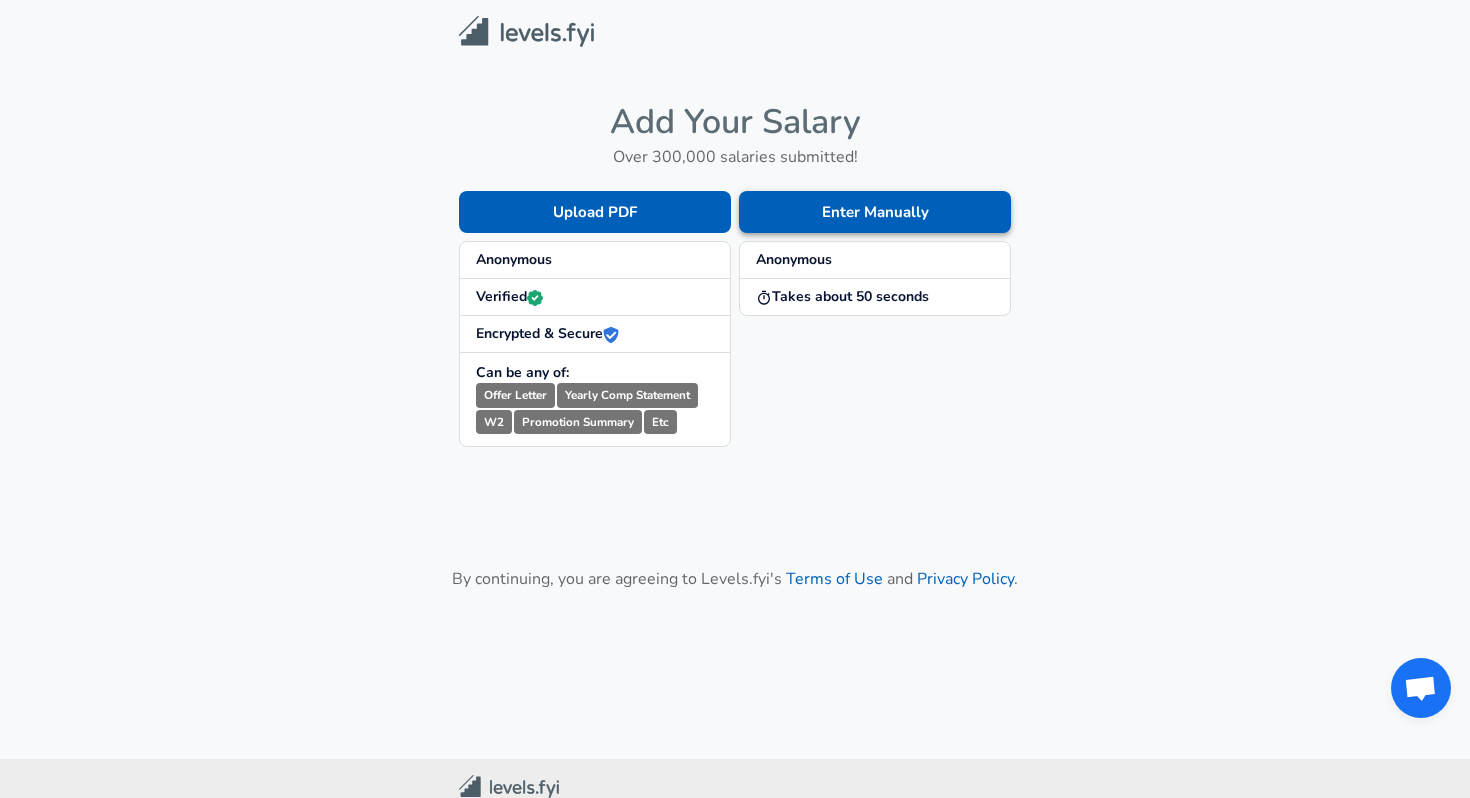 click on "Enter Manually" at bounding box center (875, 212) 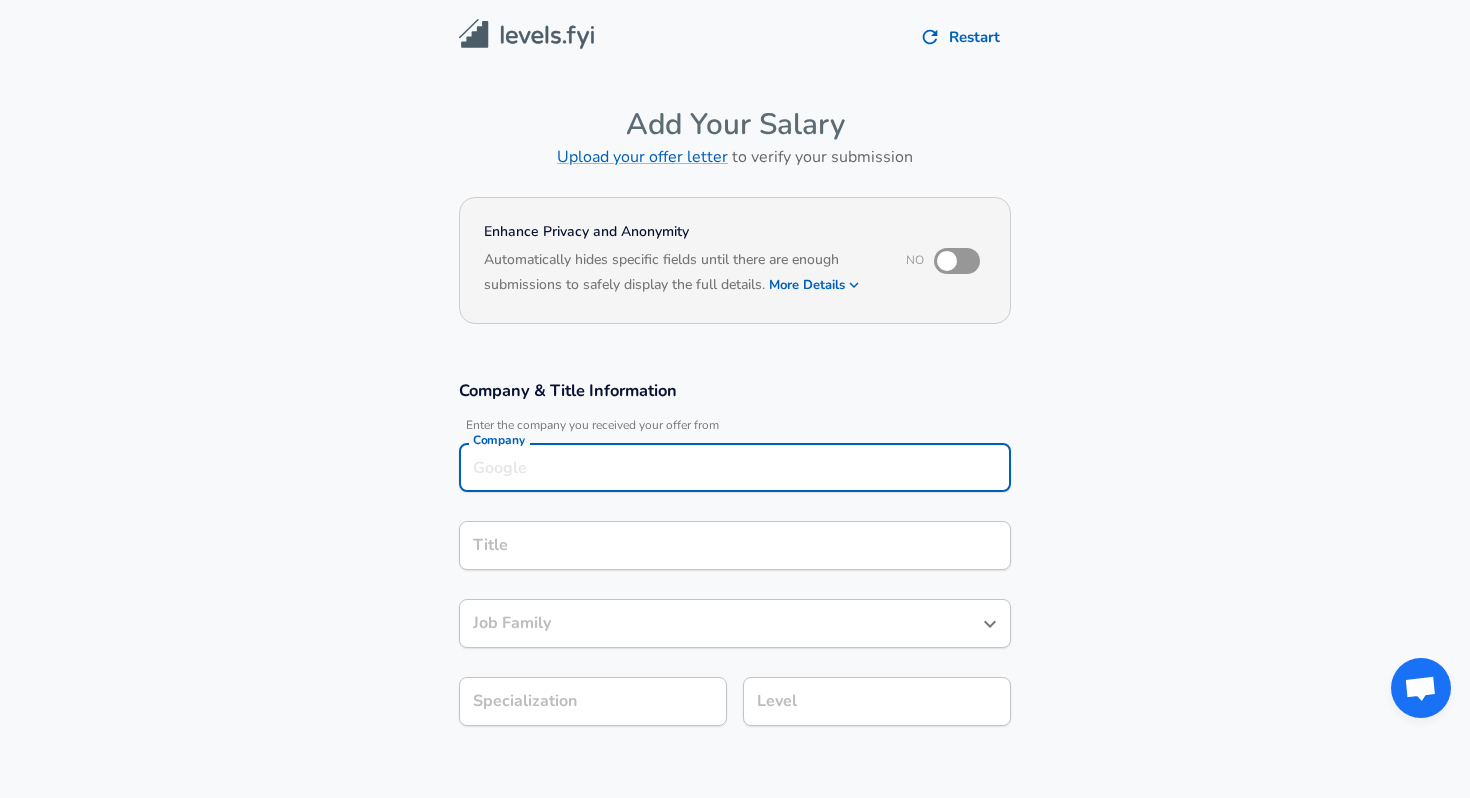scroll, scrollTop: 20, scrollLeft: 0, axis: vertical 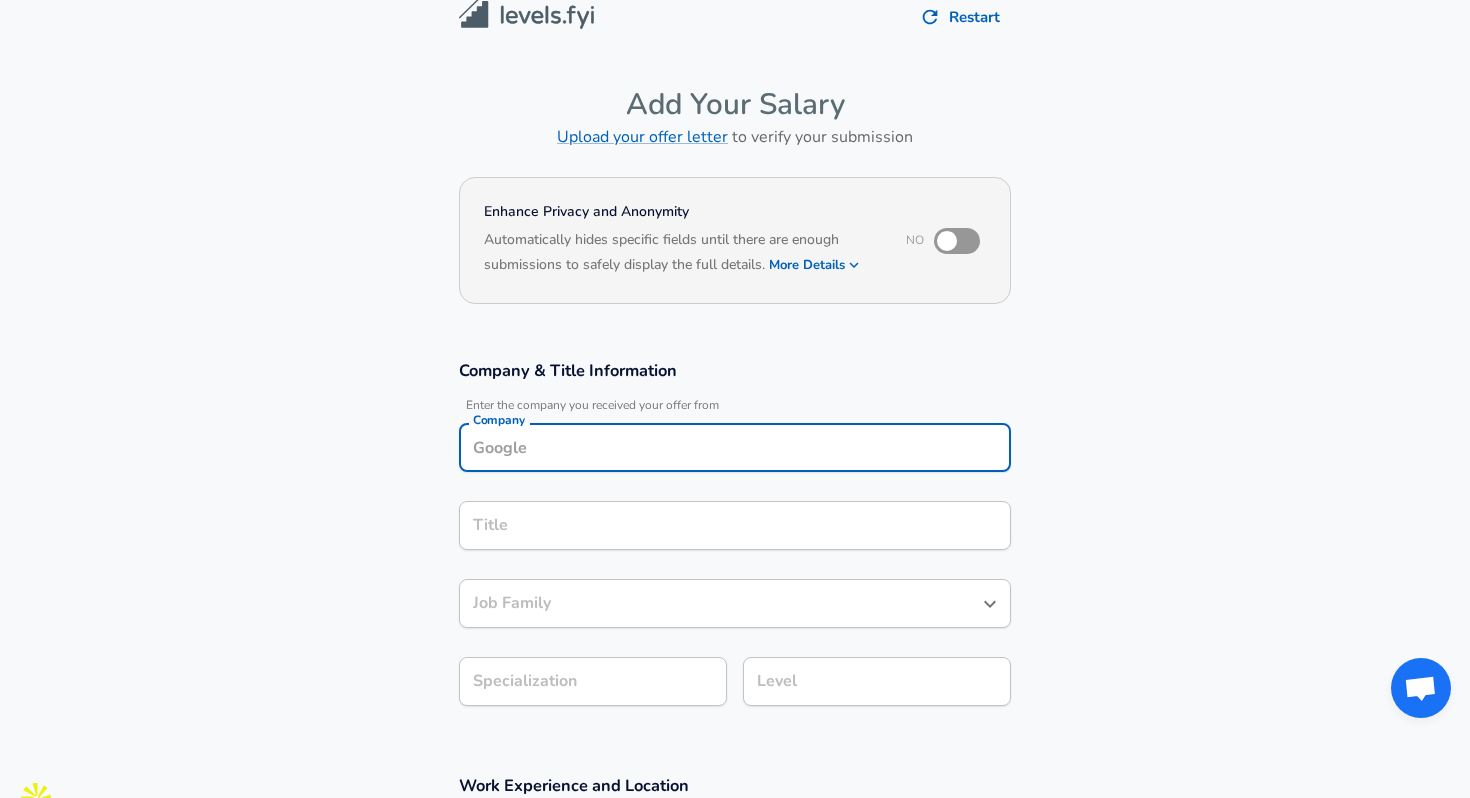 click on "Company" at bounding box center (735, 447) 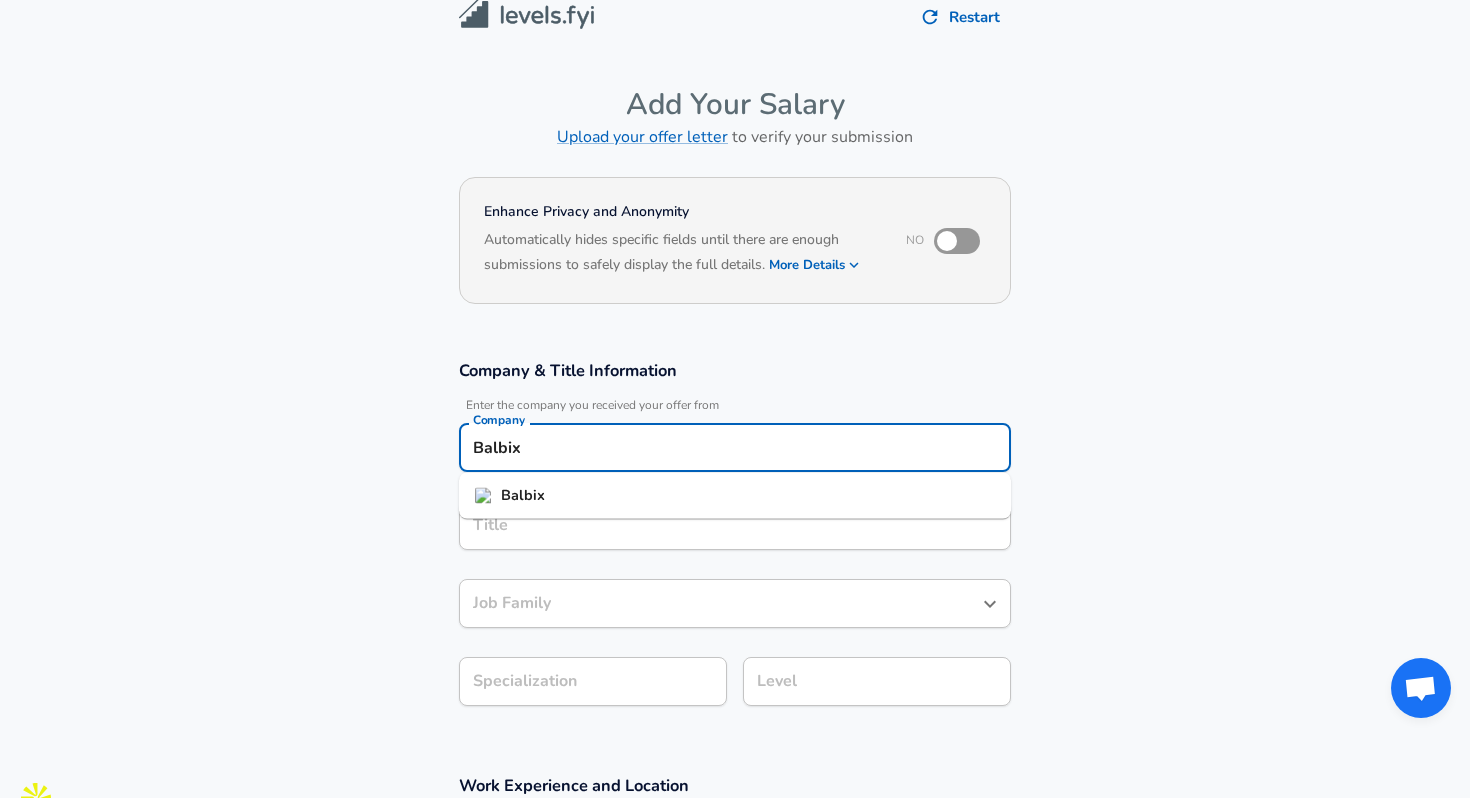 click on "Balbix" at bounding box center (735, 496) 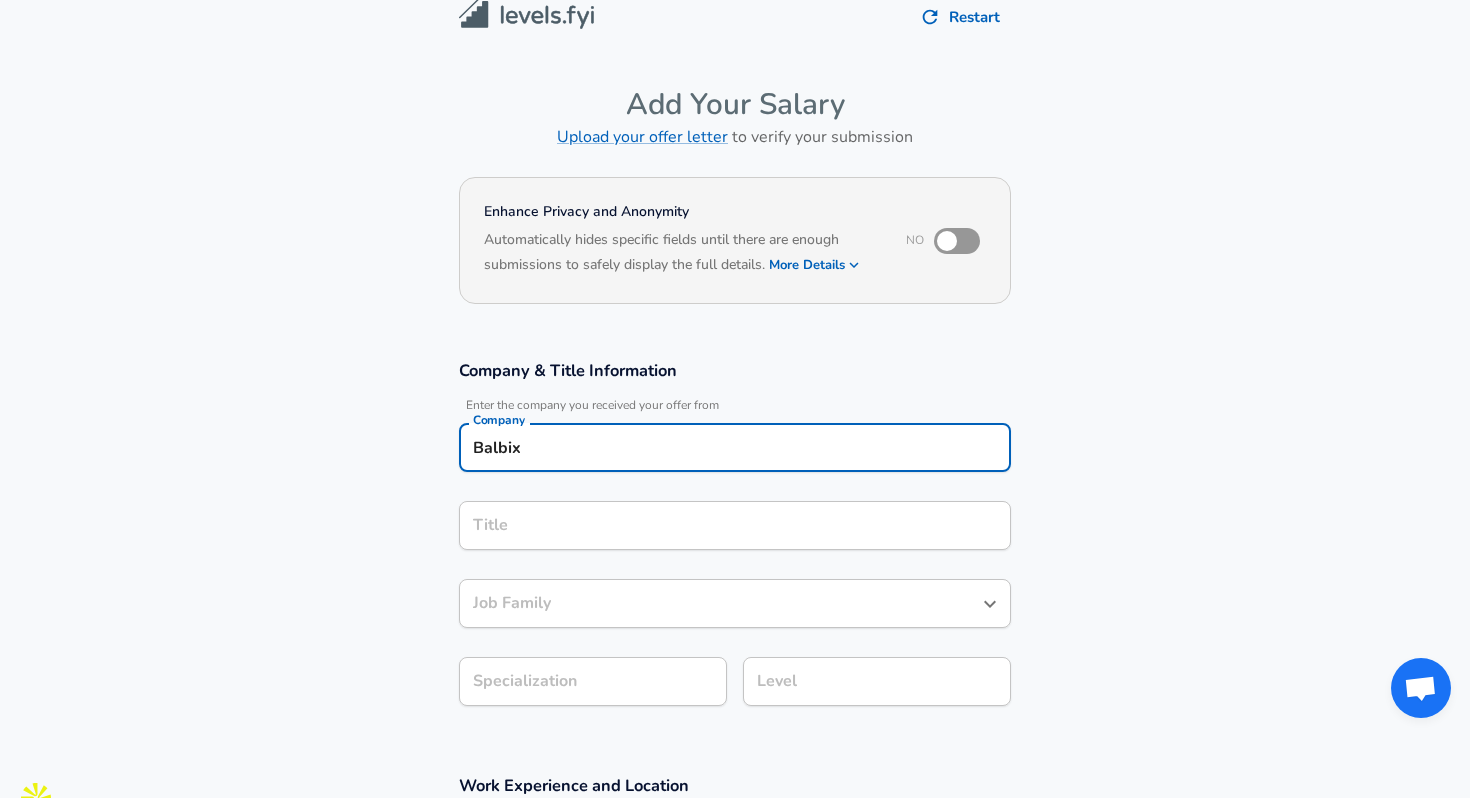 type on "Balbix" 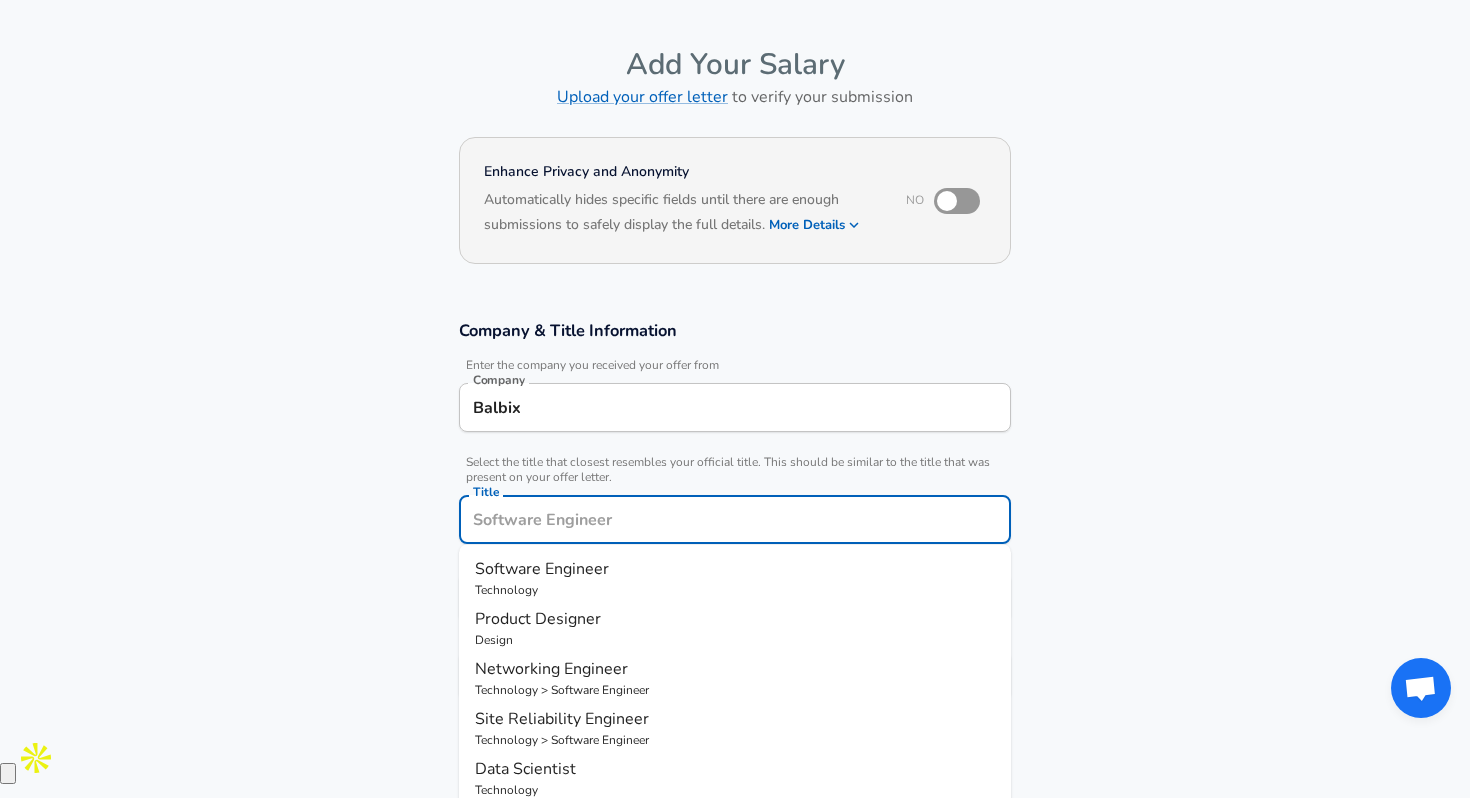 click on "Software Engineer" at bounding box center [542, 569] 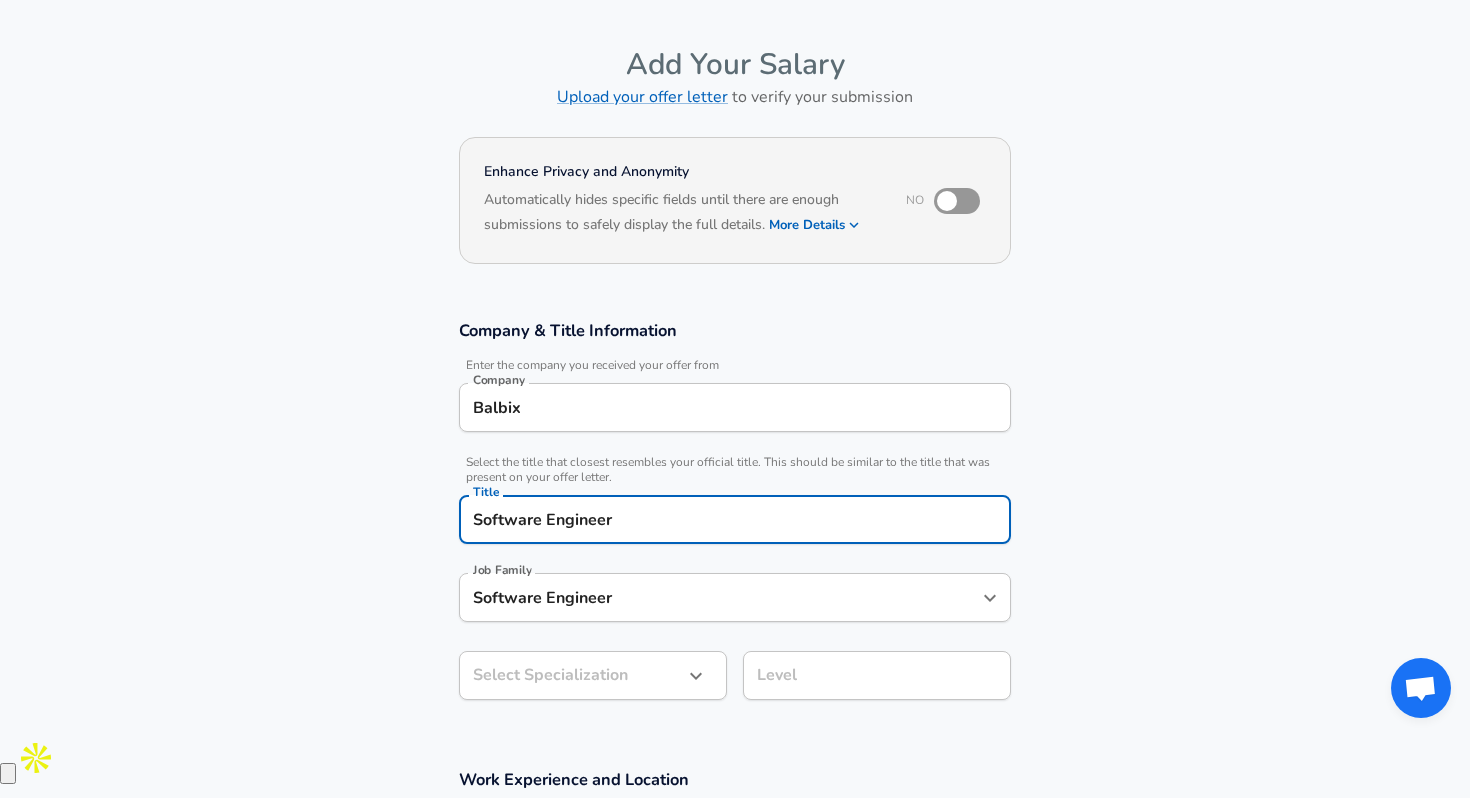 type on "Software Engineer" 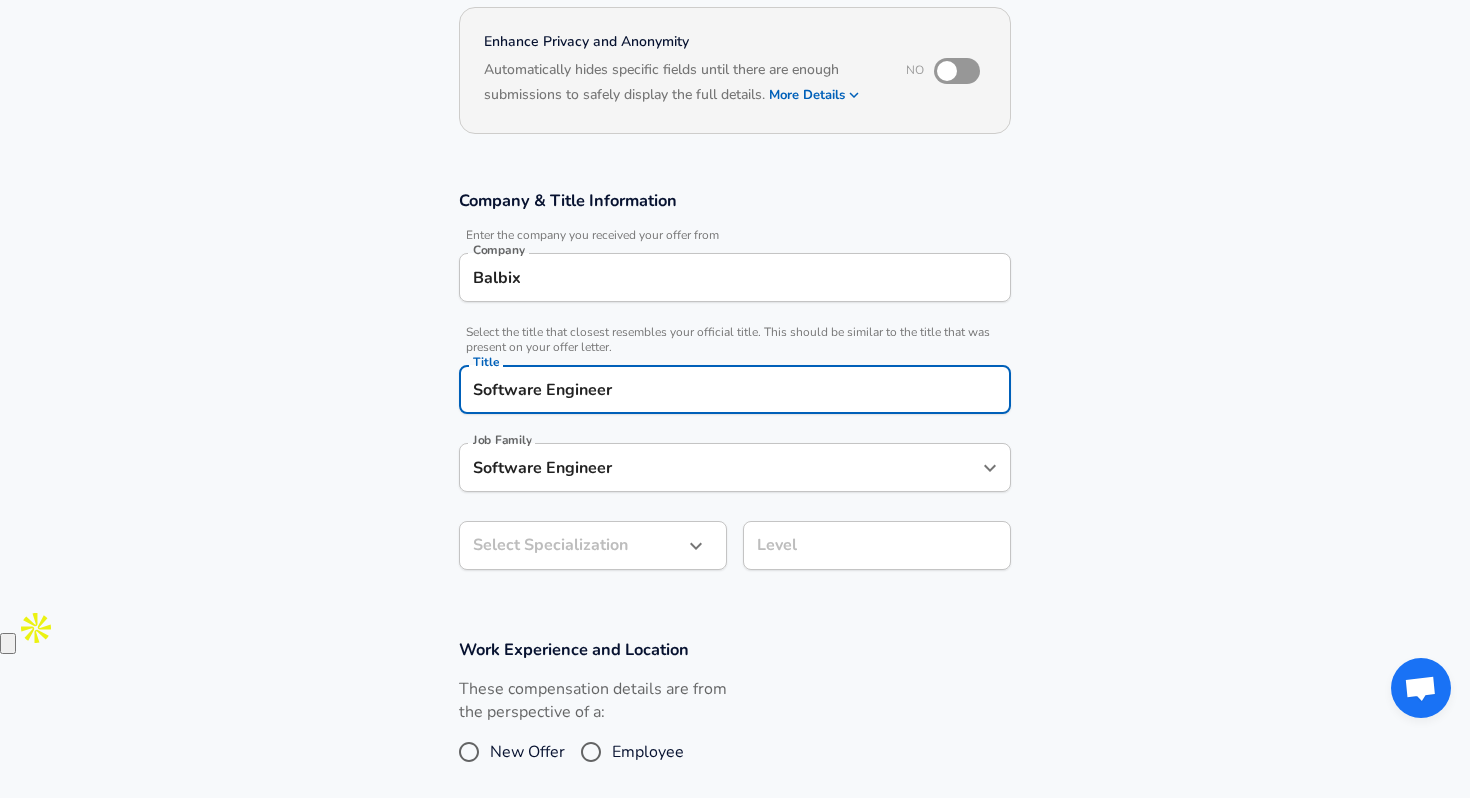 scroll, scrollTop: 229, scrollLeft: 0, axis: vertical 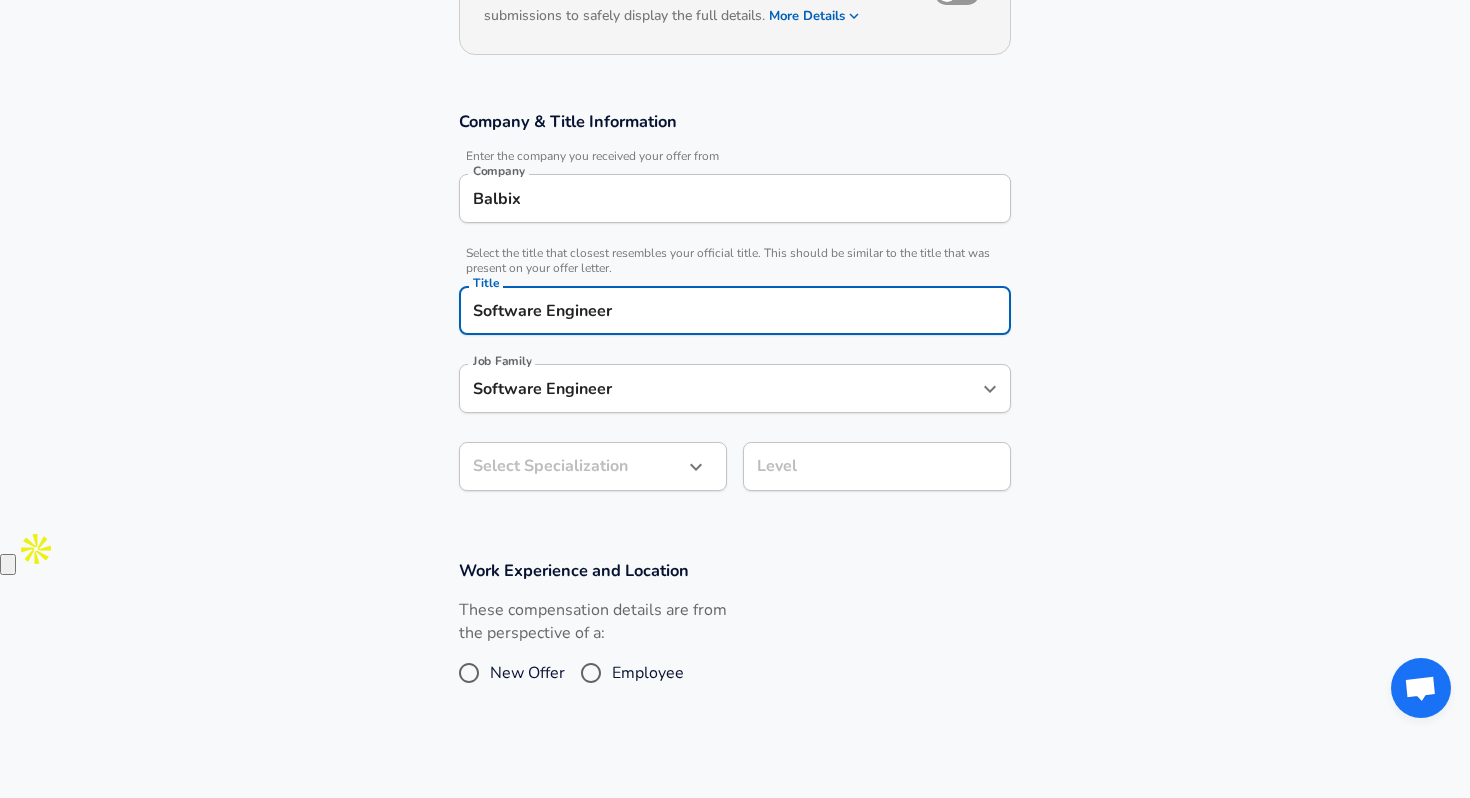 click on "Software Engineer" at bounding box center [720, 388] 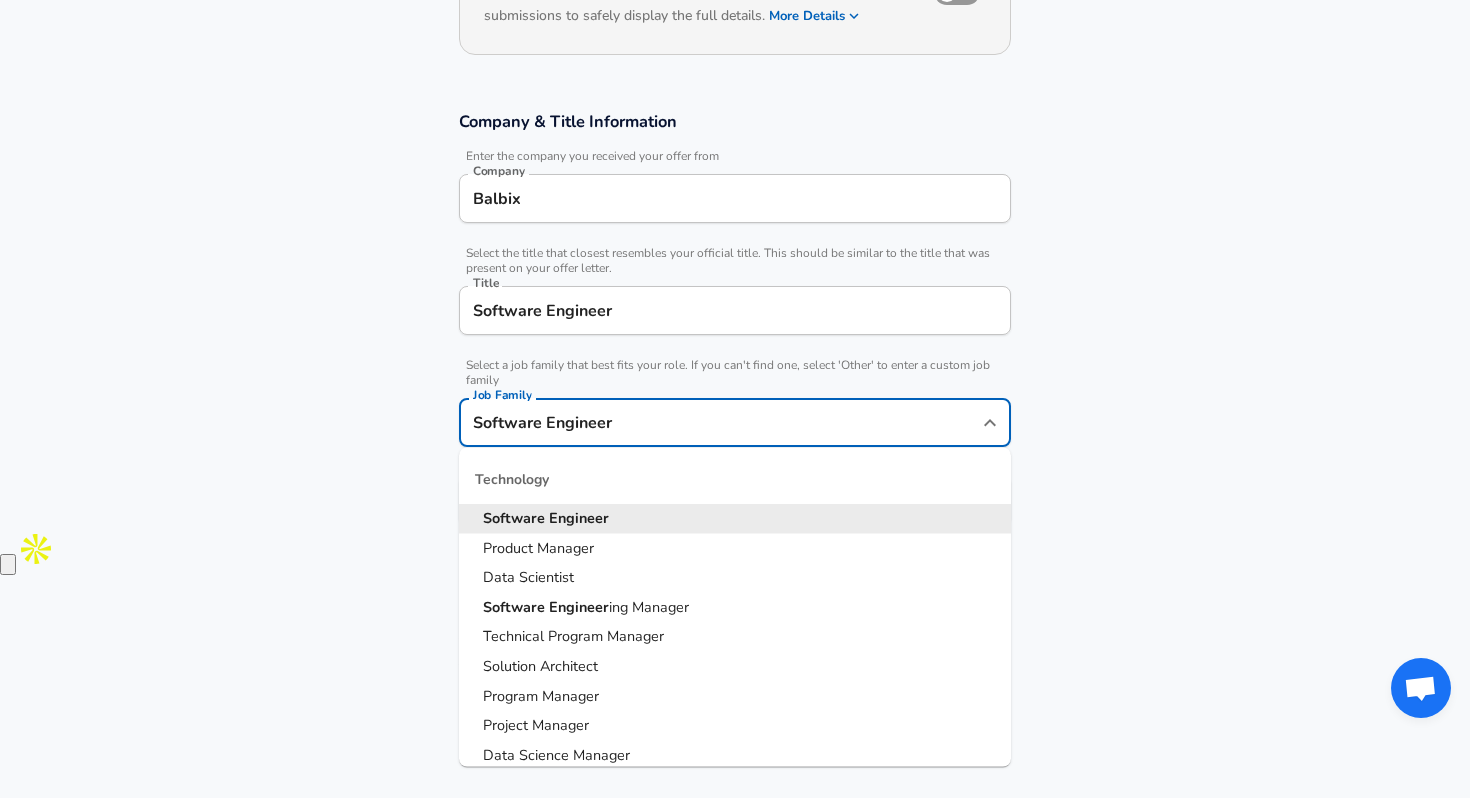 click on "Engineer" at bounding box center [579, 518] 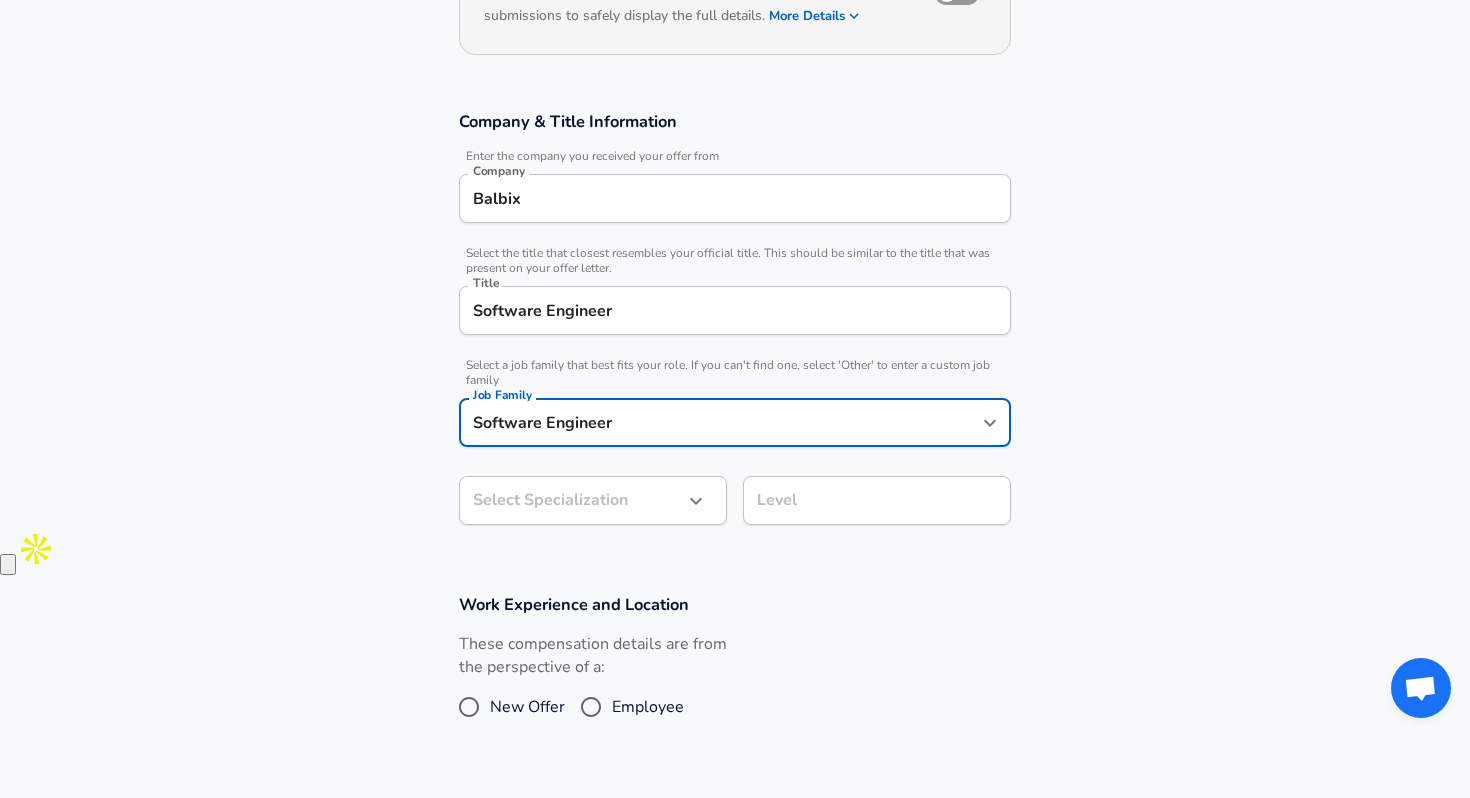 scroll, scrollTop: 329, scrollLeft: 0, axis: vertical 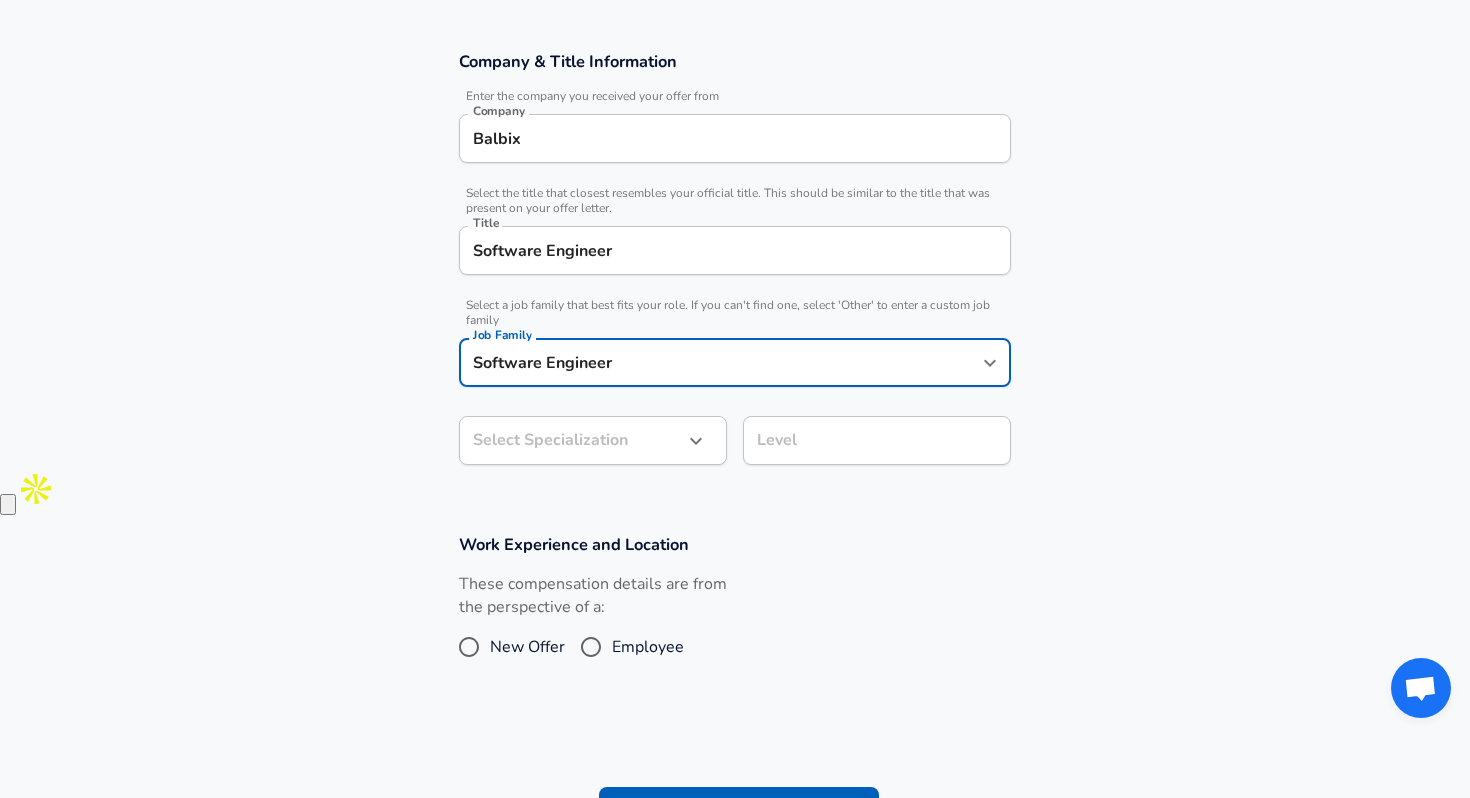 click on "Company Balbix Company Select the title that closest resembles your official title. This should be similar to the title that was present on your offer letter. Title Software Engineer Title Select a job family that best fits your role. If you can't find one, select 'Other' to enter a custom job family Job Family Software Engineer Job Family Select Specialization Select Specialization Level Level Work Experience and Location These compensation details are from the perspective of a: New Offer Employee" at bounding box center [735, 70] 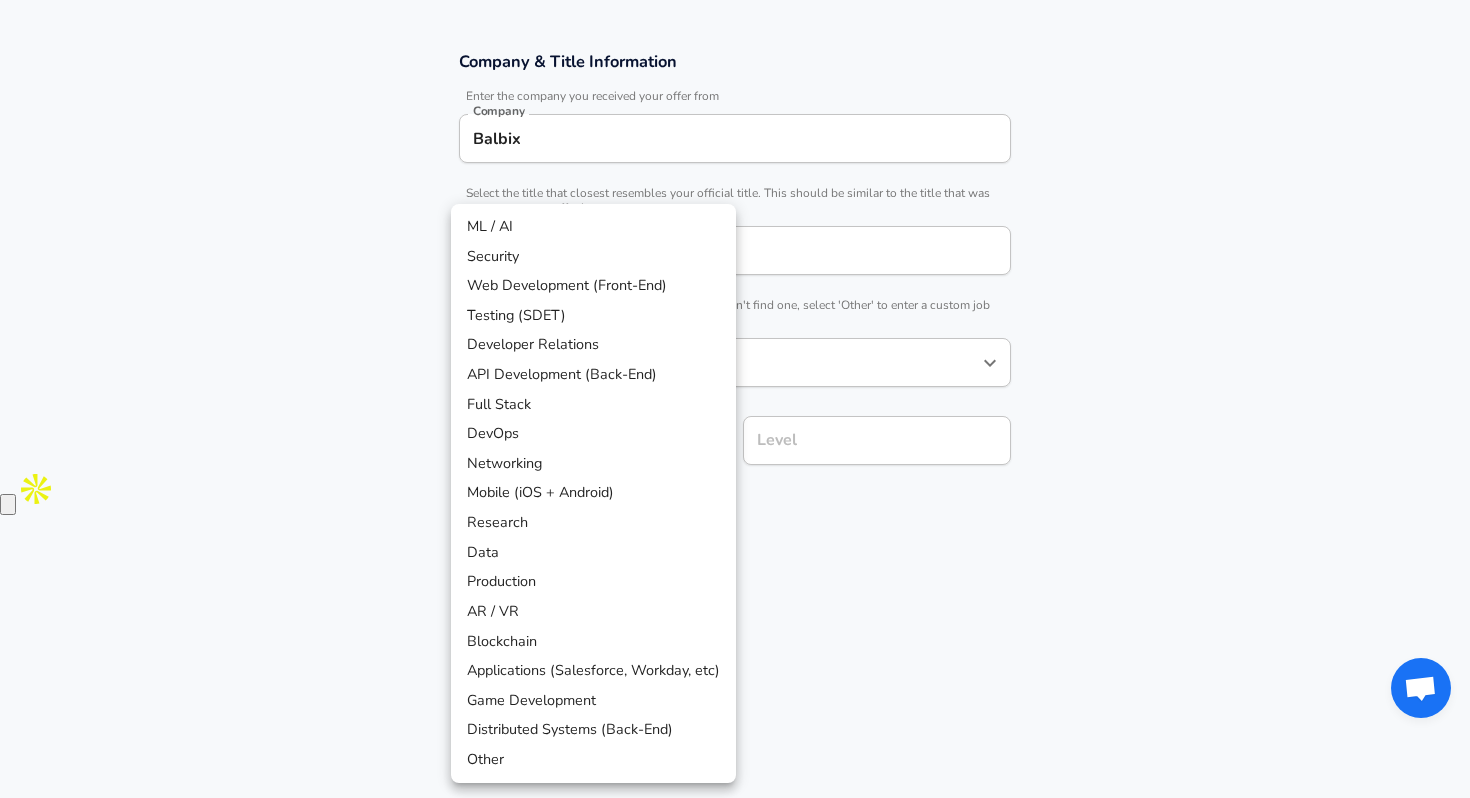click on "Data" at bounding box center (593, 553) 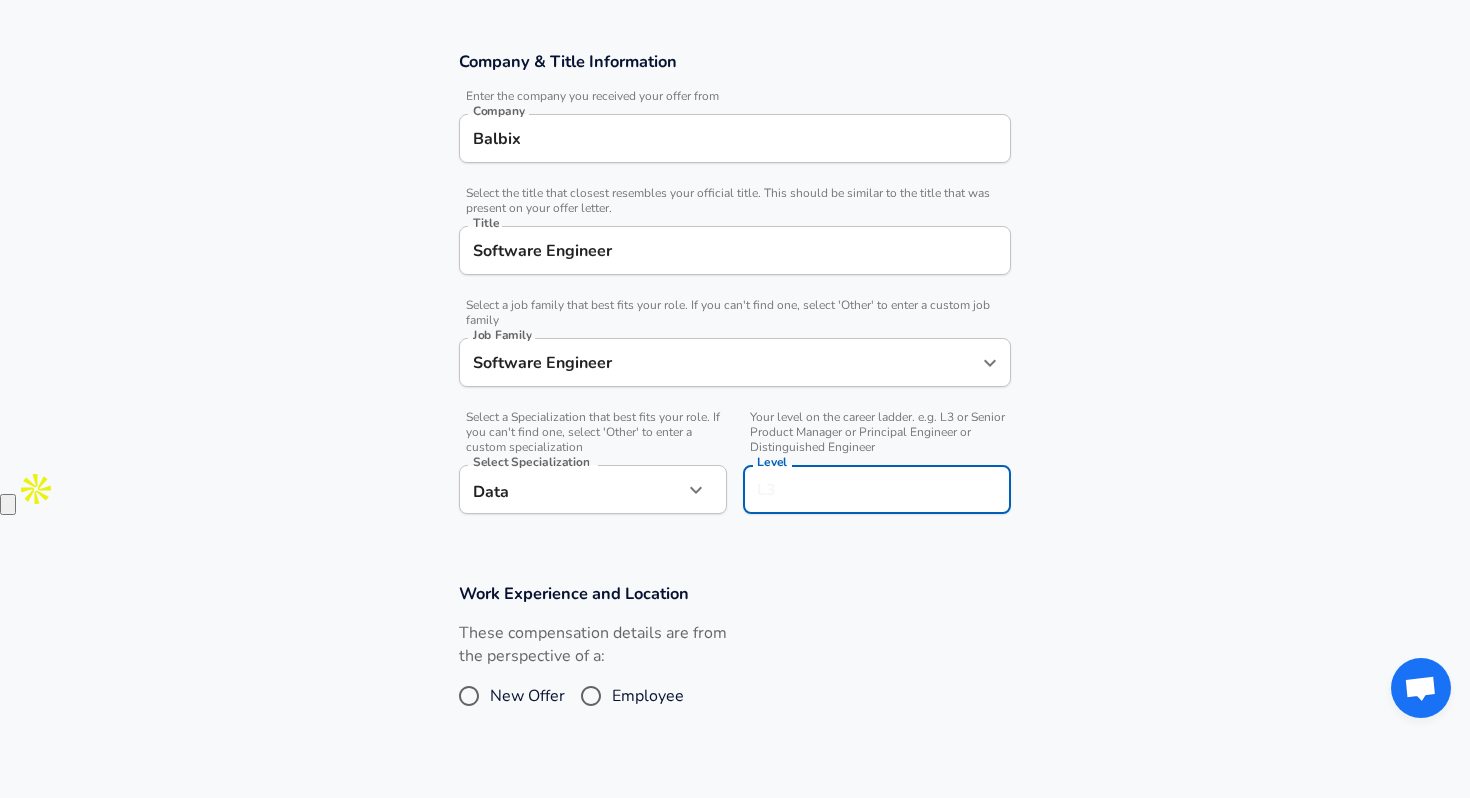 scroll, scrollTop: 369, scrollLeft: 0, axis: vertical 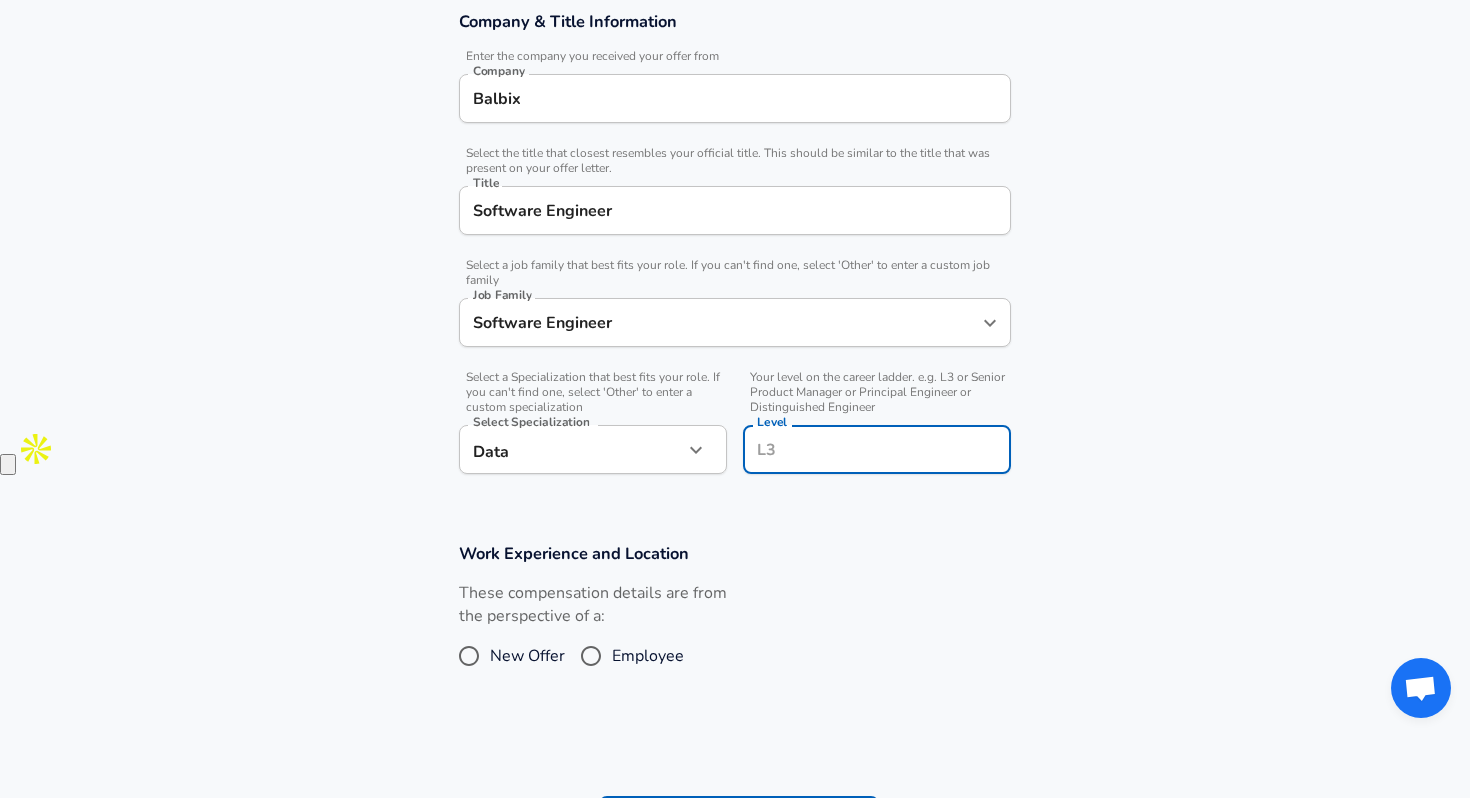 click on "Level" at bounding box center (877, 449) 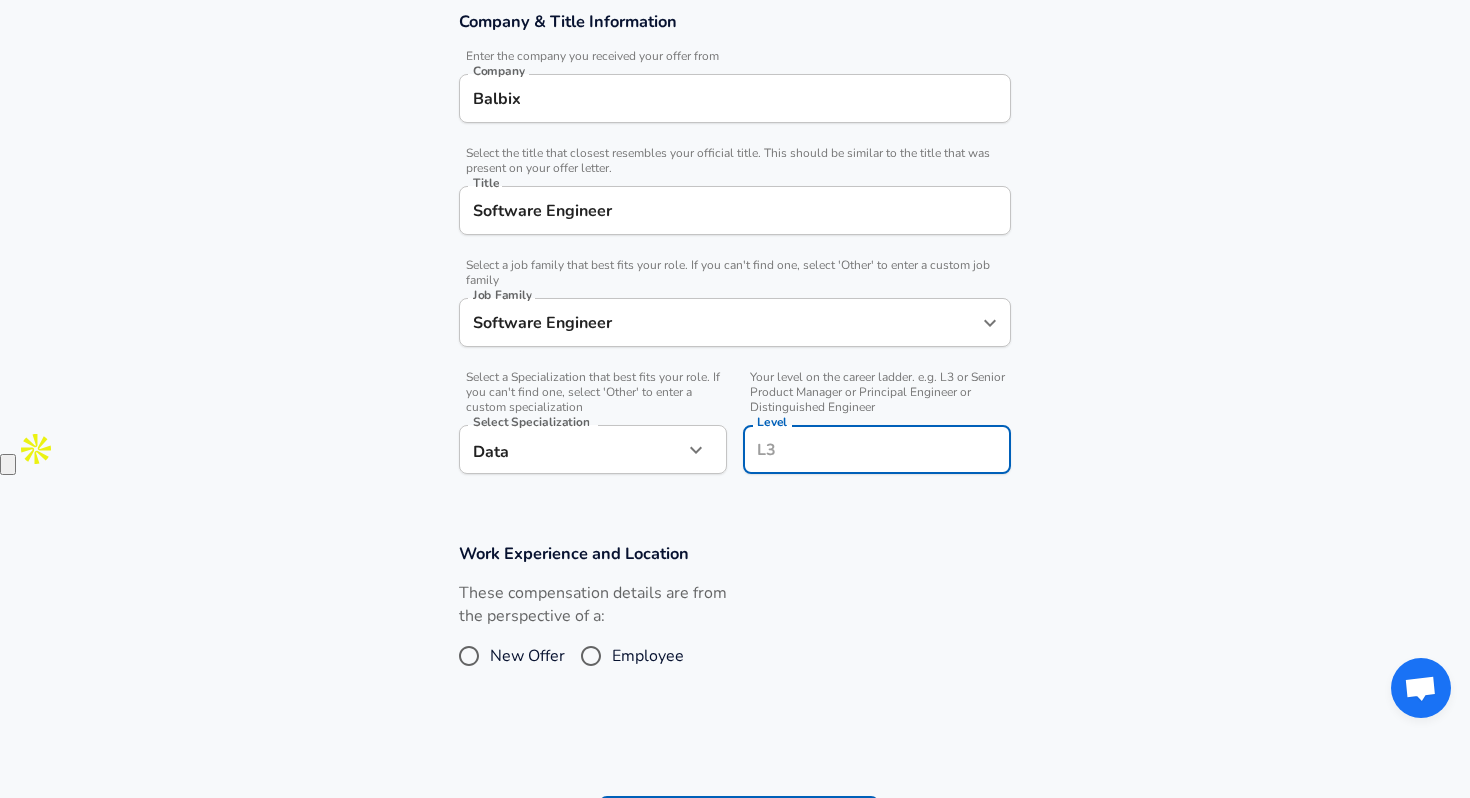 click on "These compensation details are from the perspective of a: New Offer Employee" at bounding box center (593, 635) 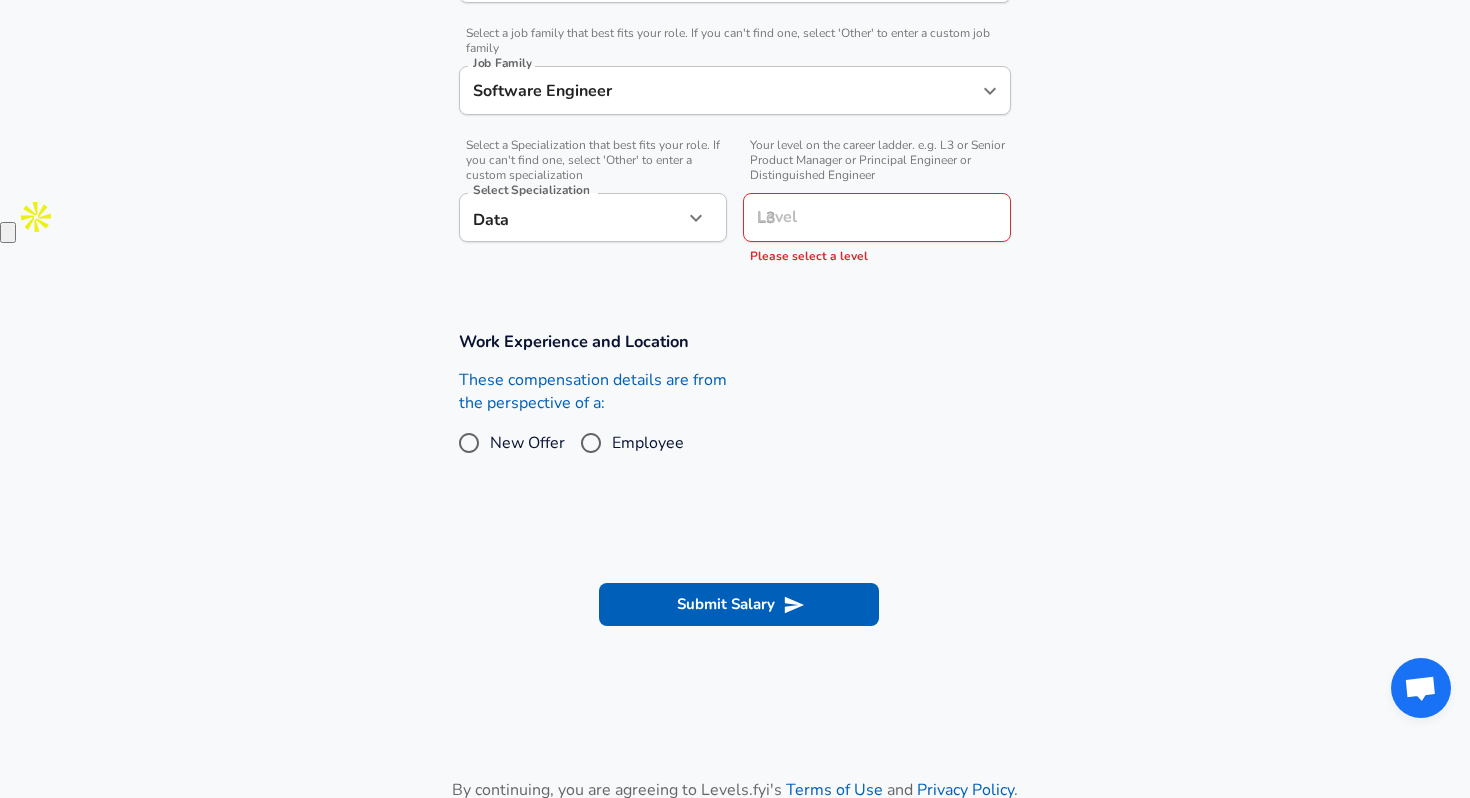 scroll, scrollTop: 630, scrollLeft: 0, axis: vertical 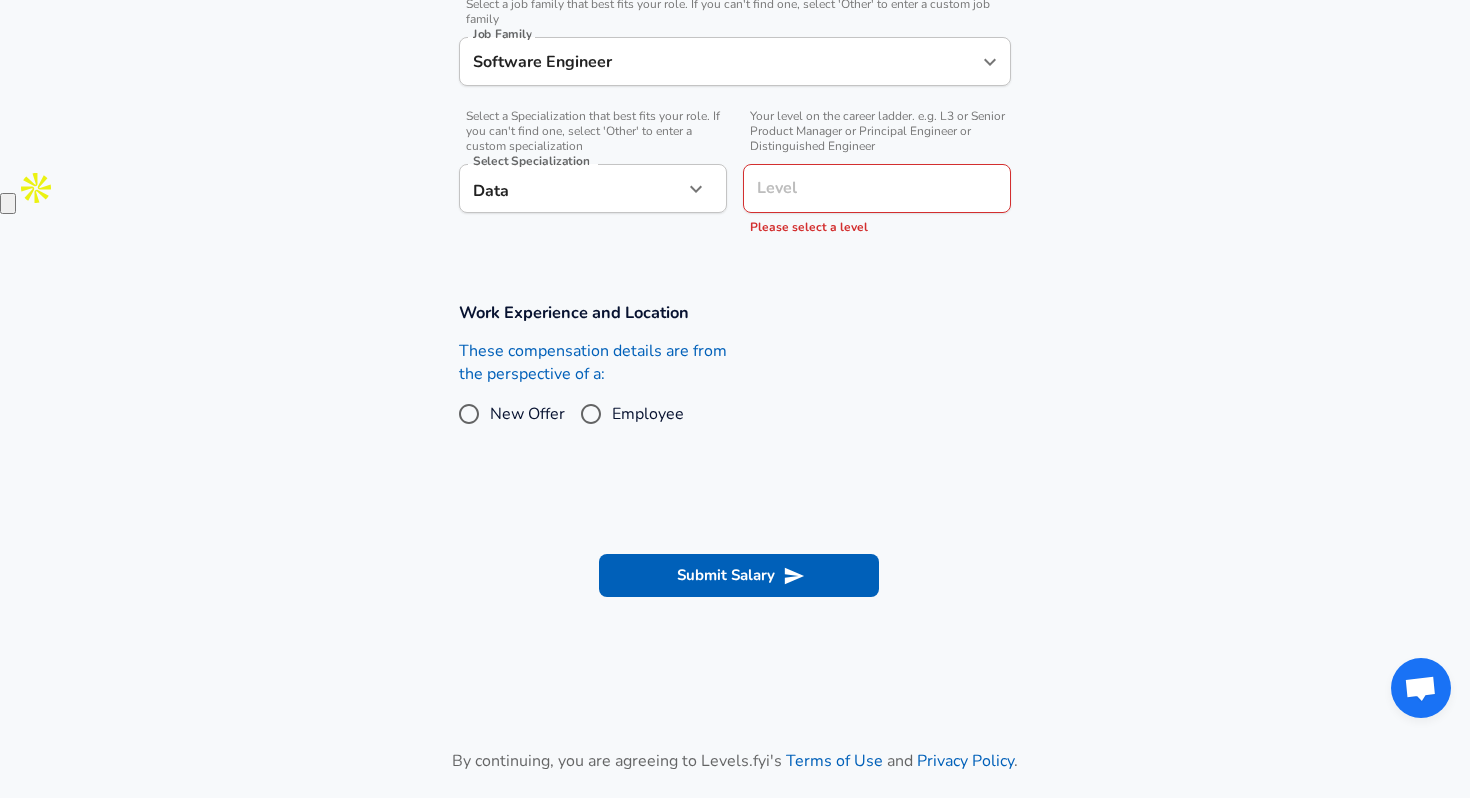click on "Employee" at bounding box center [591, 414] 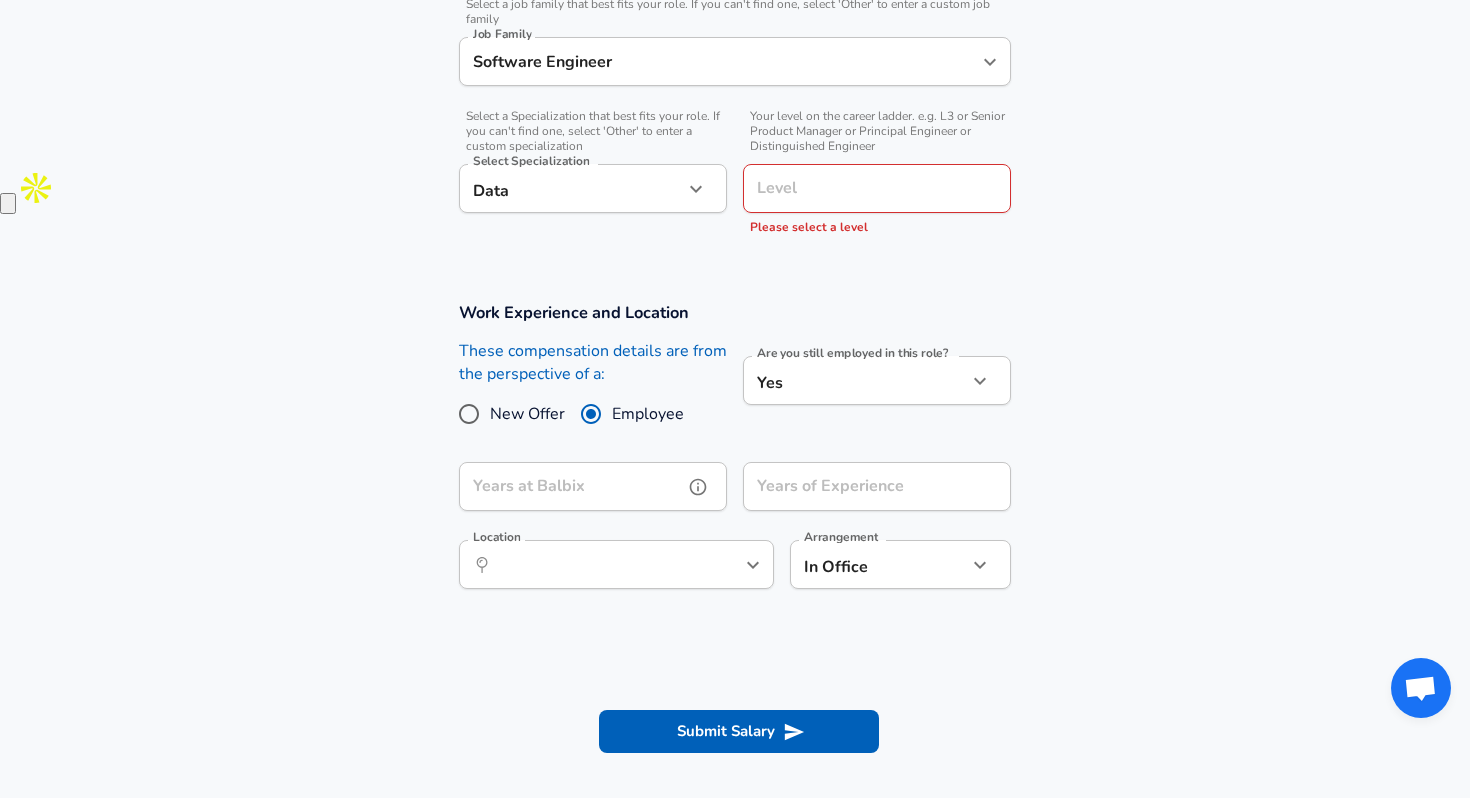 click on "Years at Balbix" at bounding box center (571, 486) 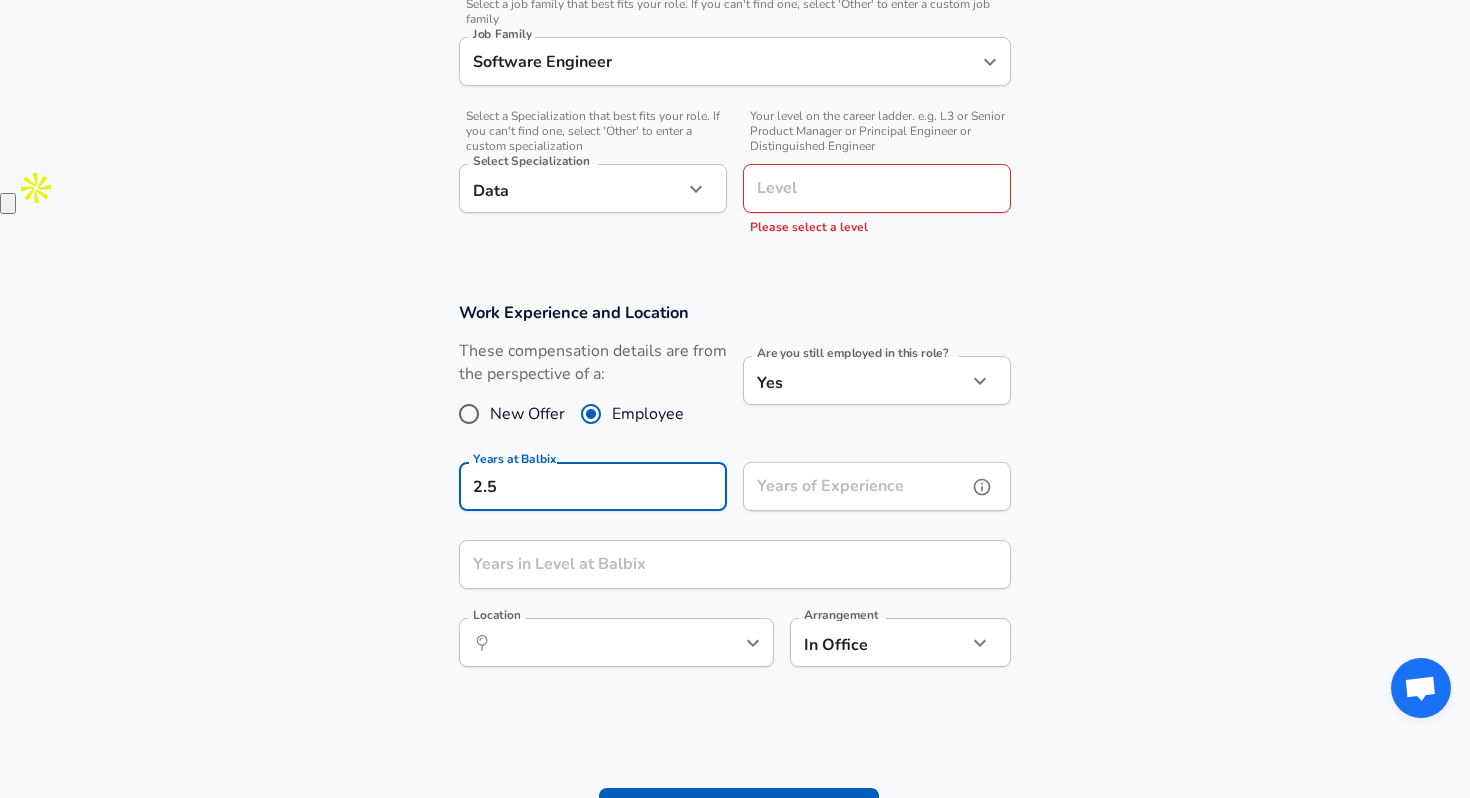 click on "Years of Experience" at bounding box center [855, 486] 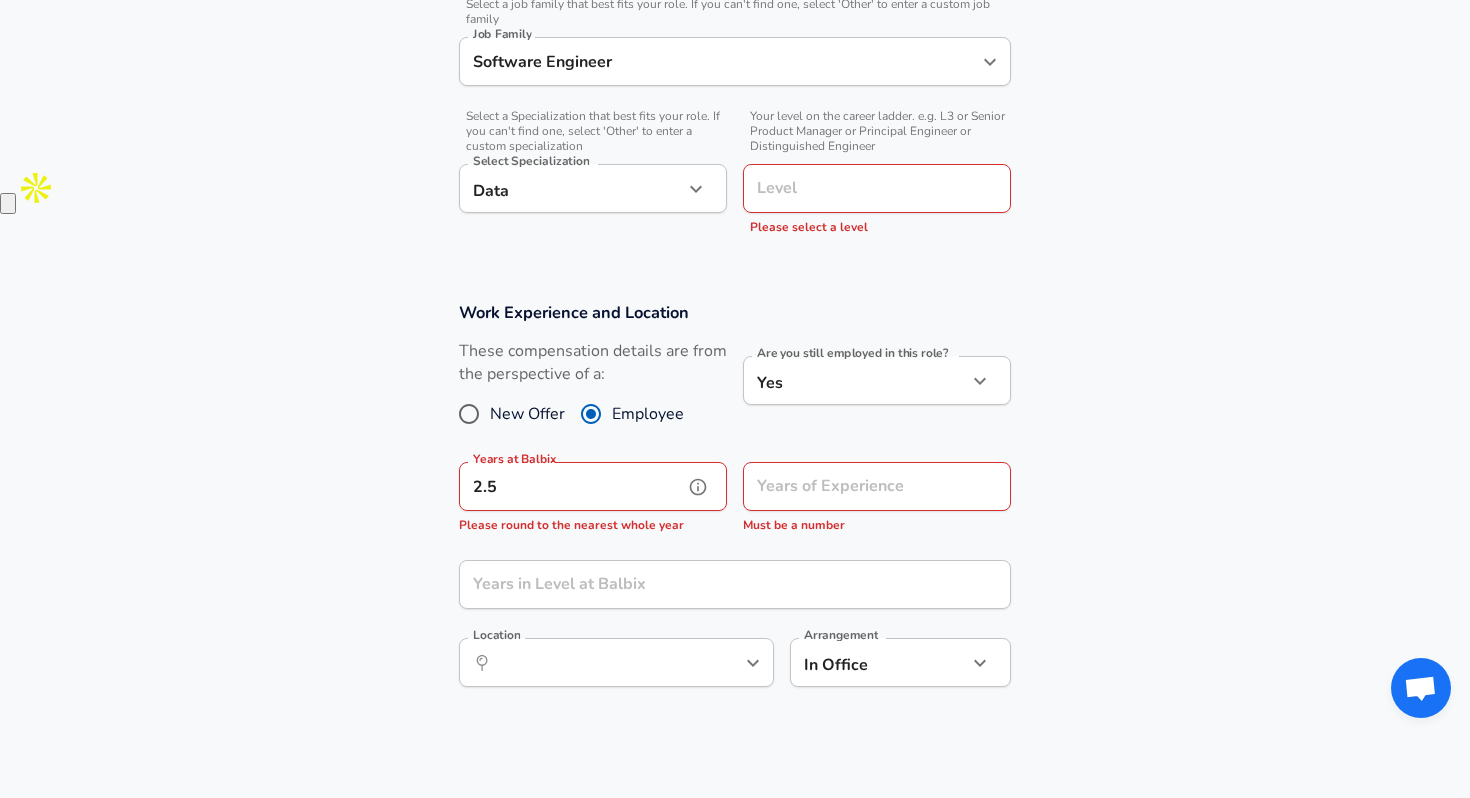 click on "2.5" at bounding box center (571, 486) 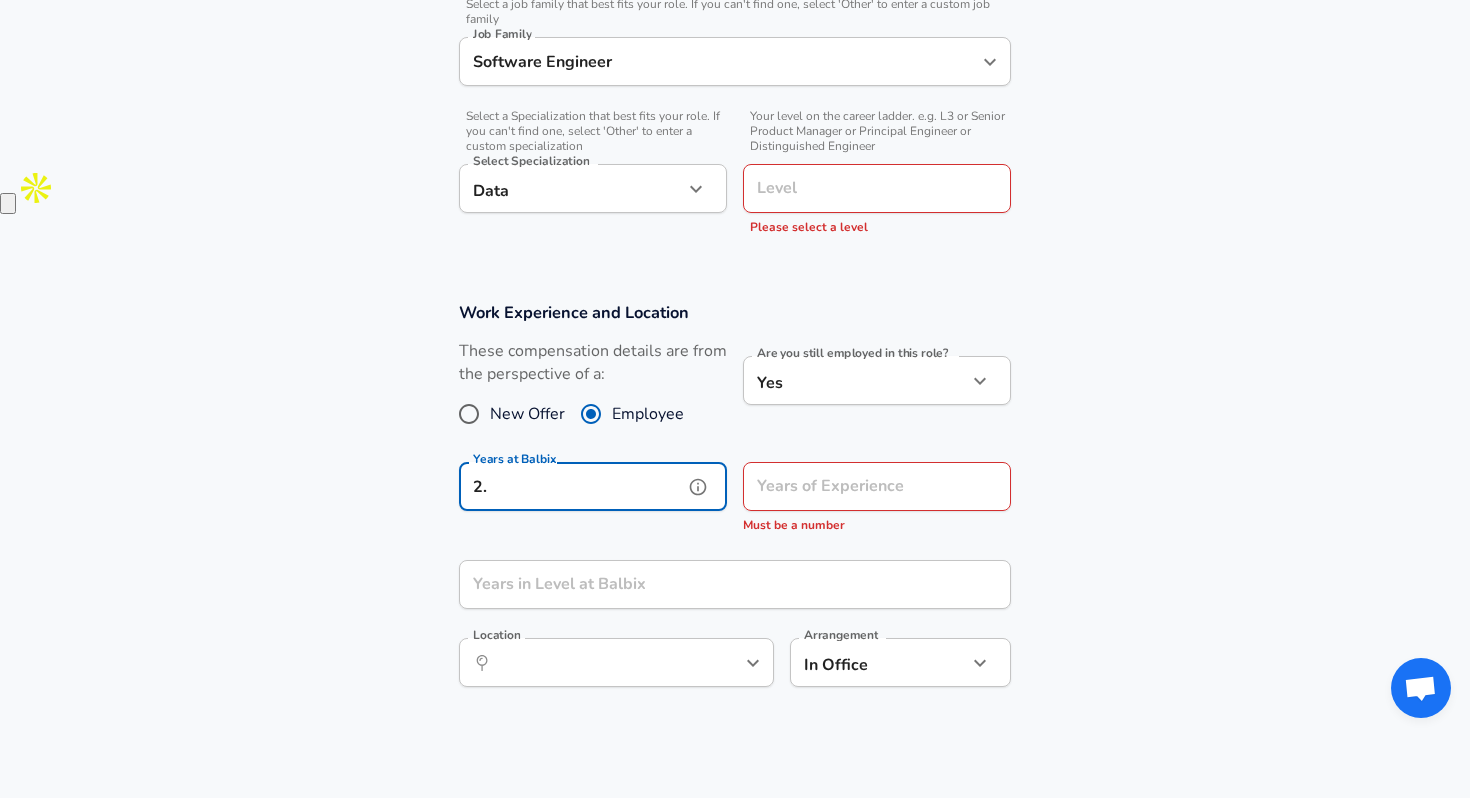 type on "2" 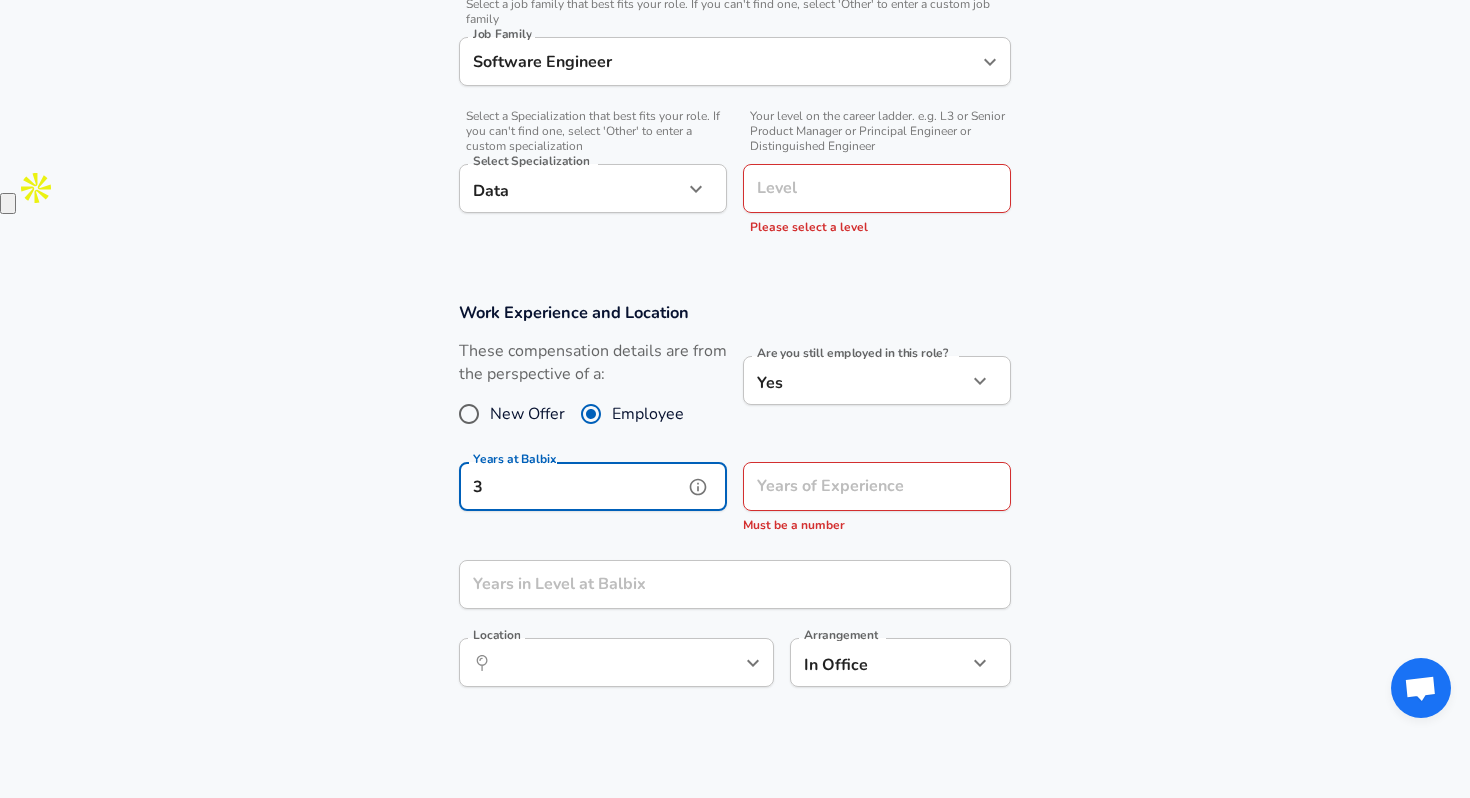 type on "3" 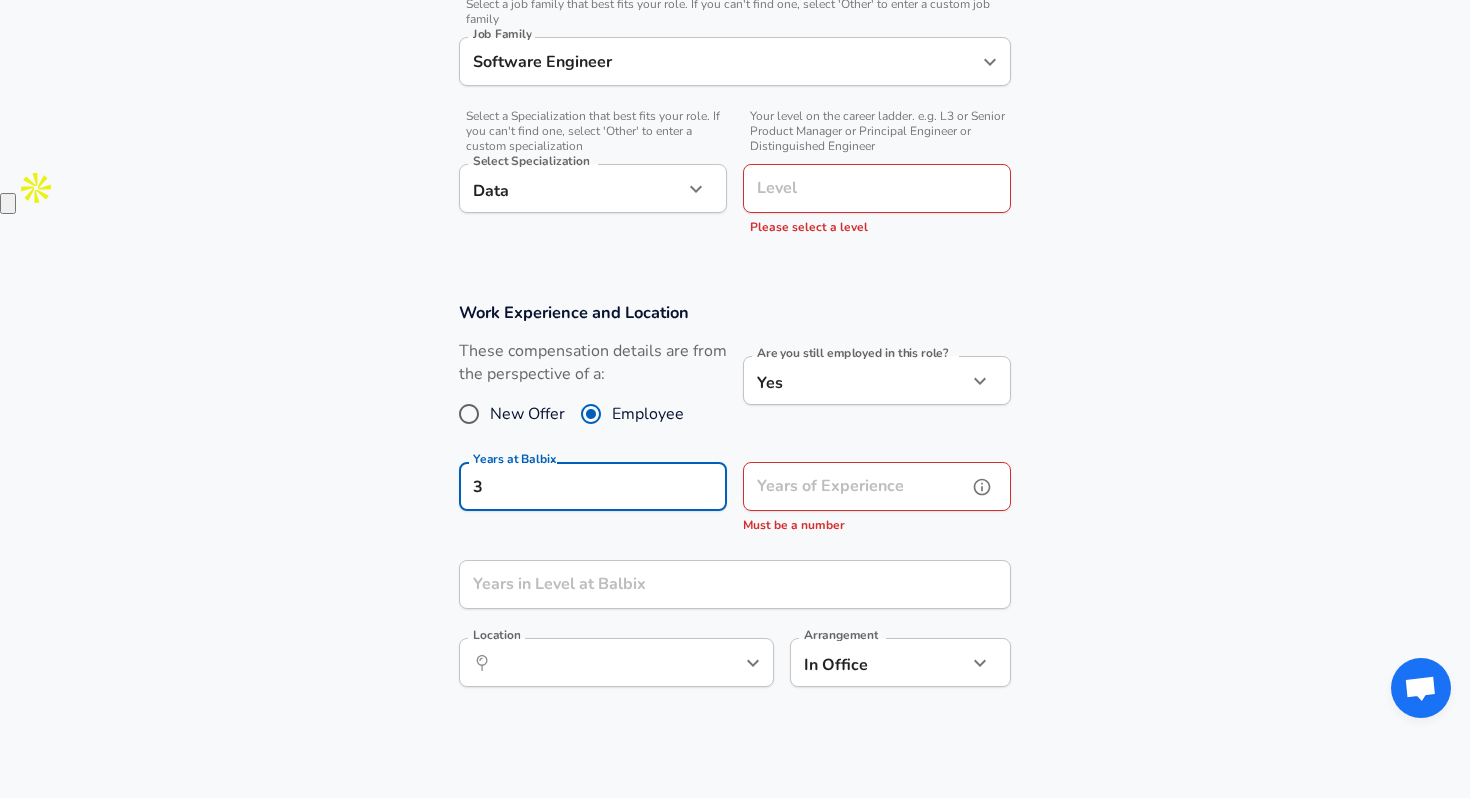 click on "Years of Experience" at bounding box center (855, 486) 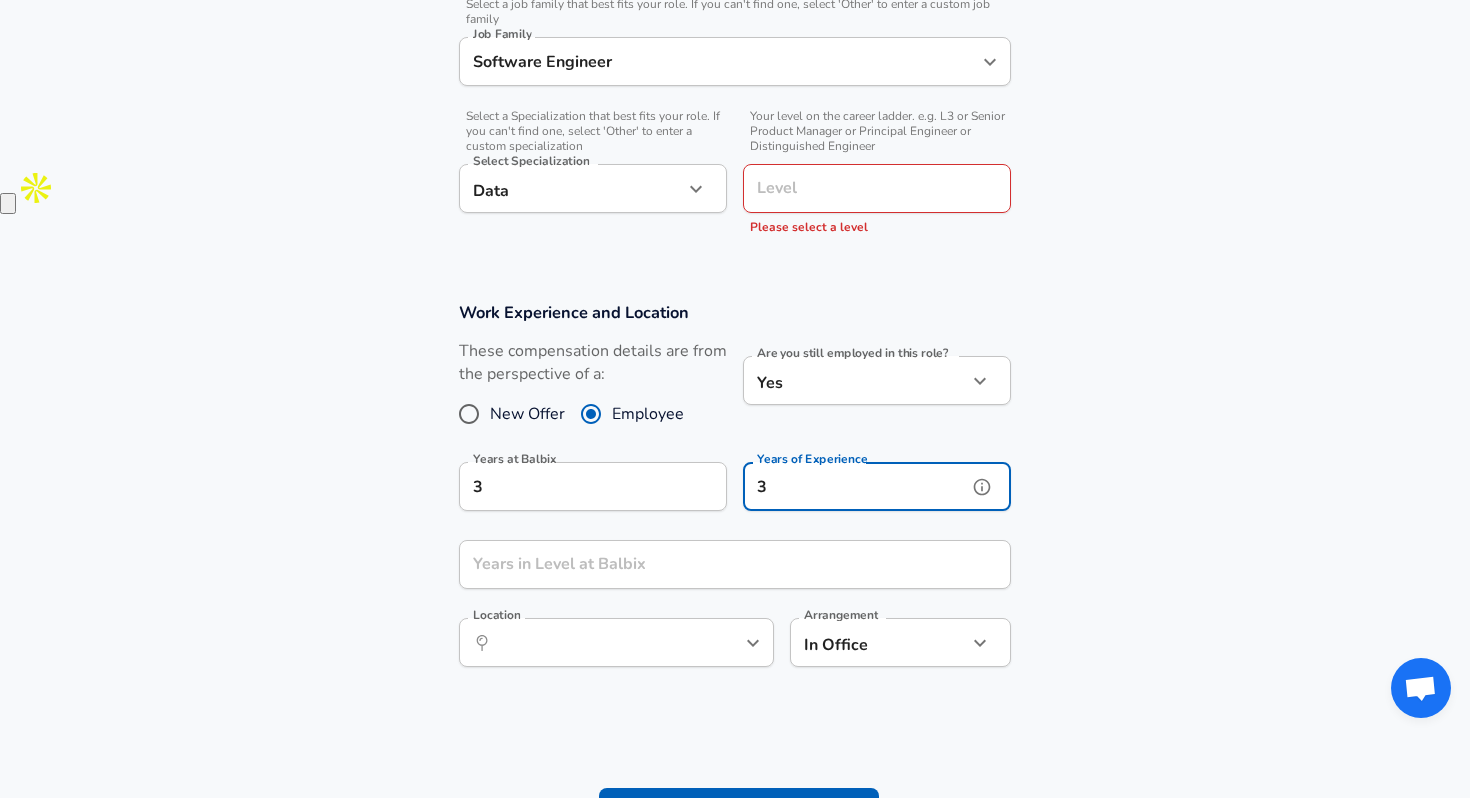 type on "3" 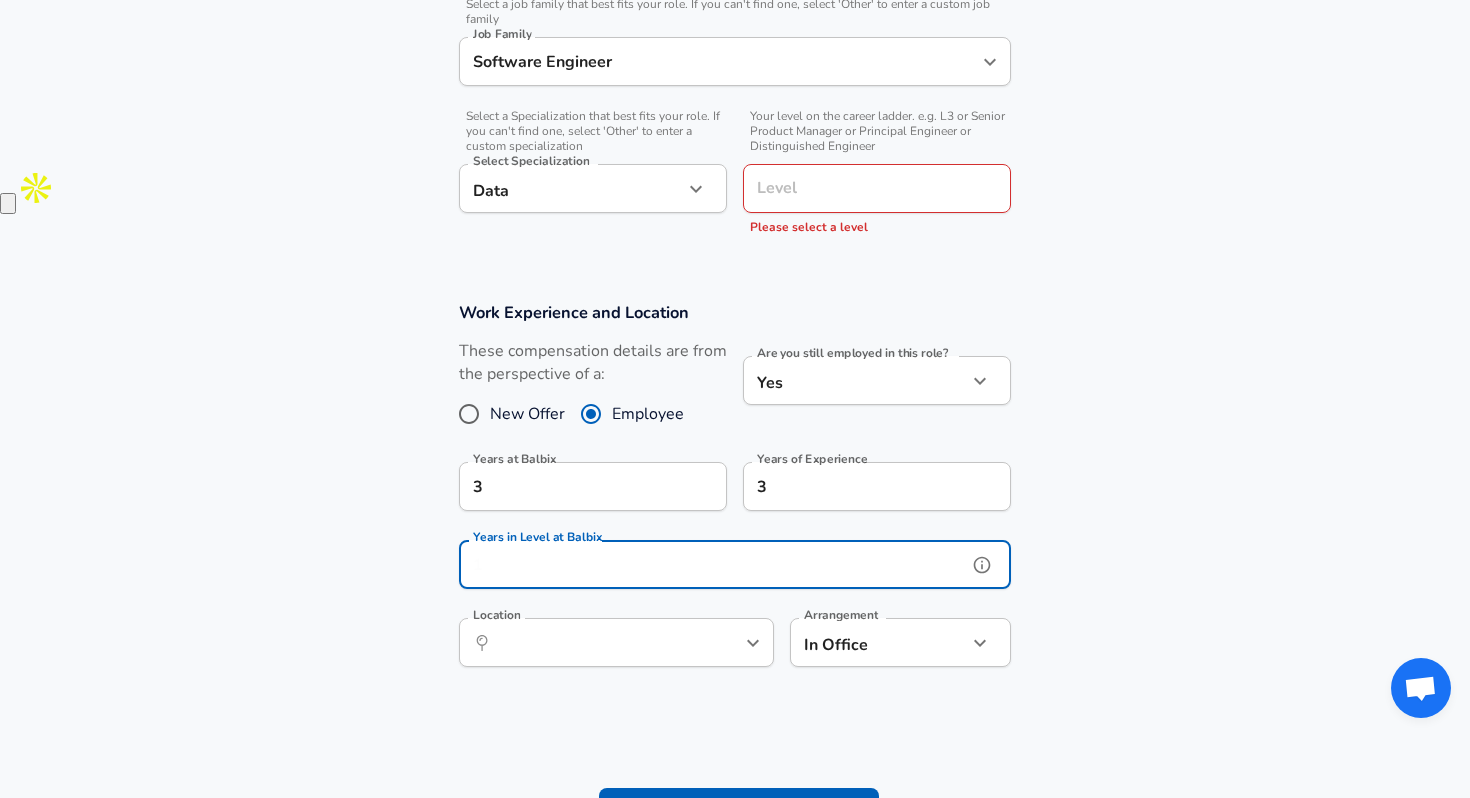click on "Years in Level at Balbix" at bounding box center (713, 564) 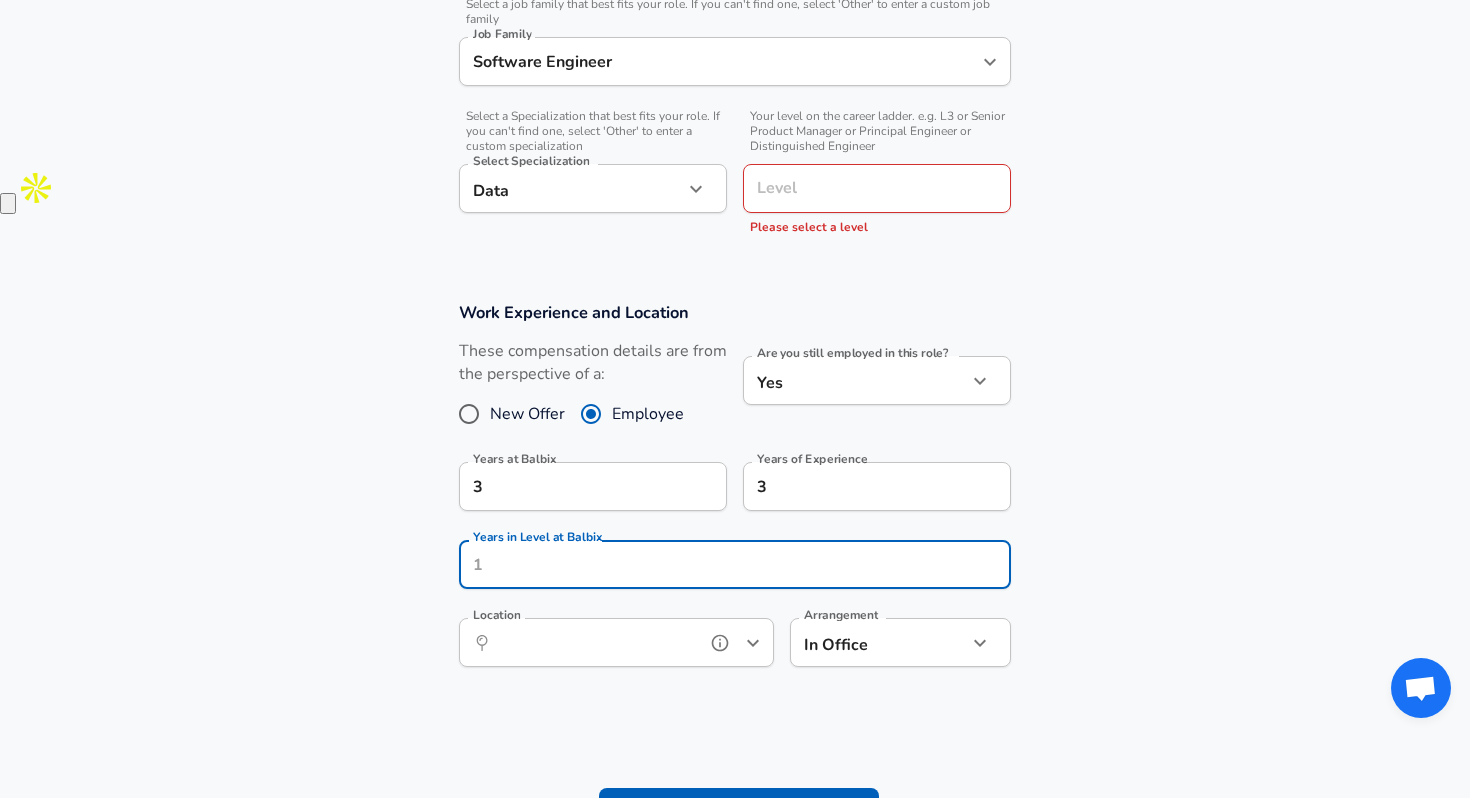 click on "Location" at bounding box center (594, 642) 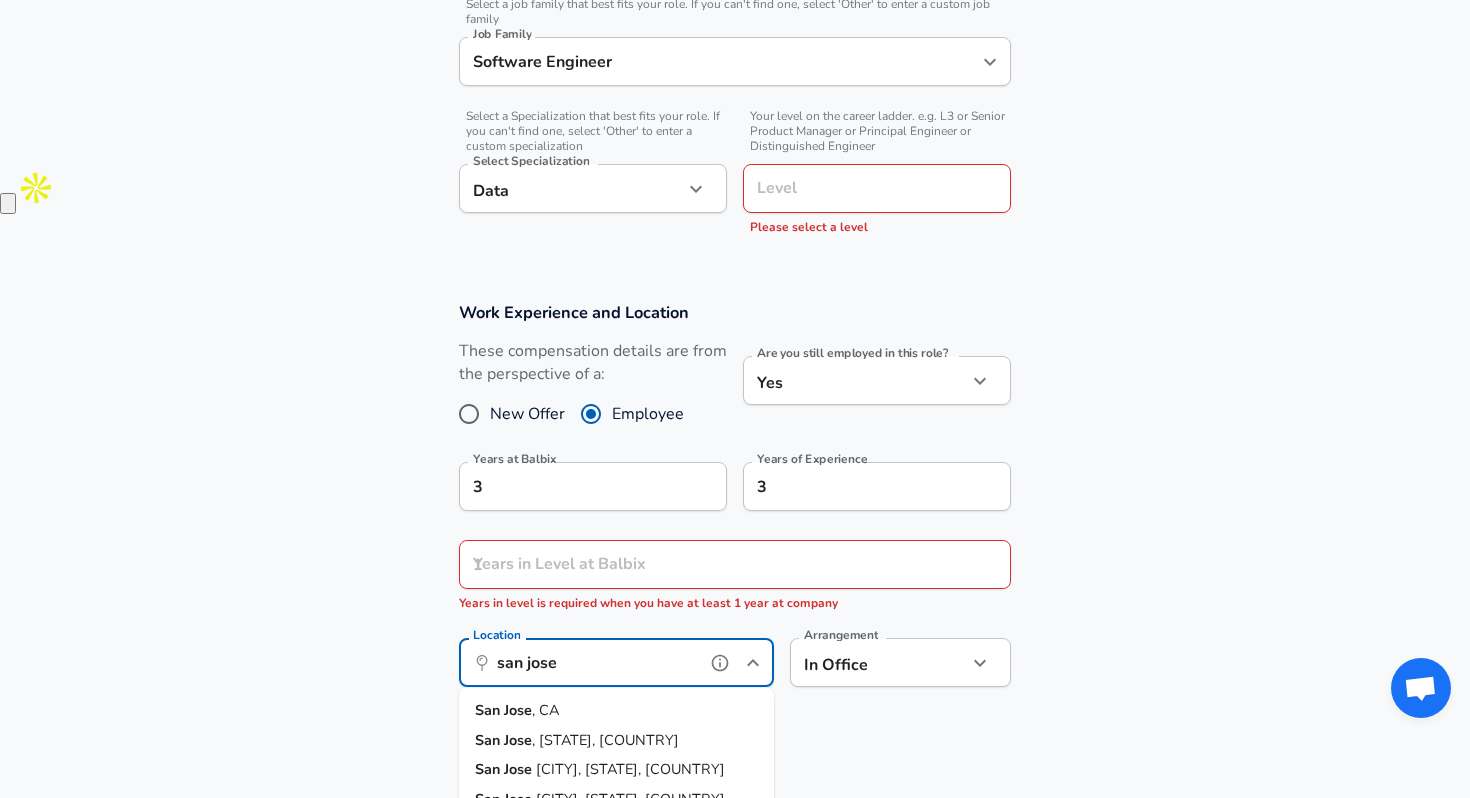 click on "Jose" at bounding box center (518, 710) 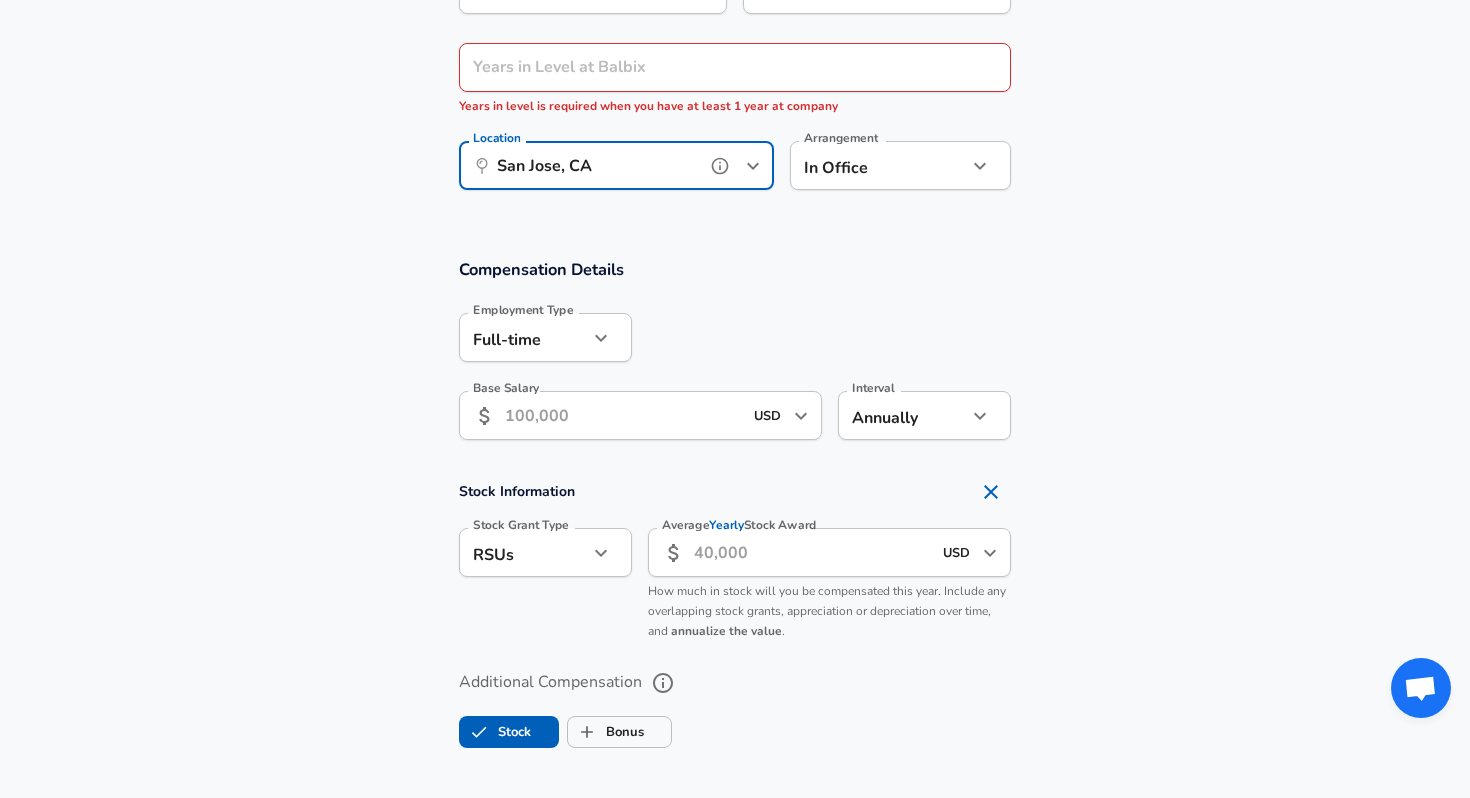 scroll, scrollTop: 1138, scrollLeft: 0, axis: vertical 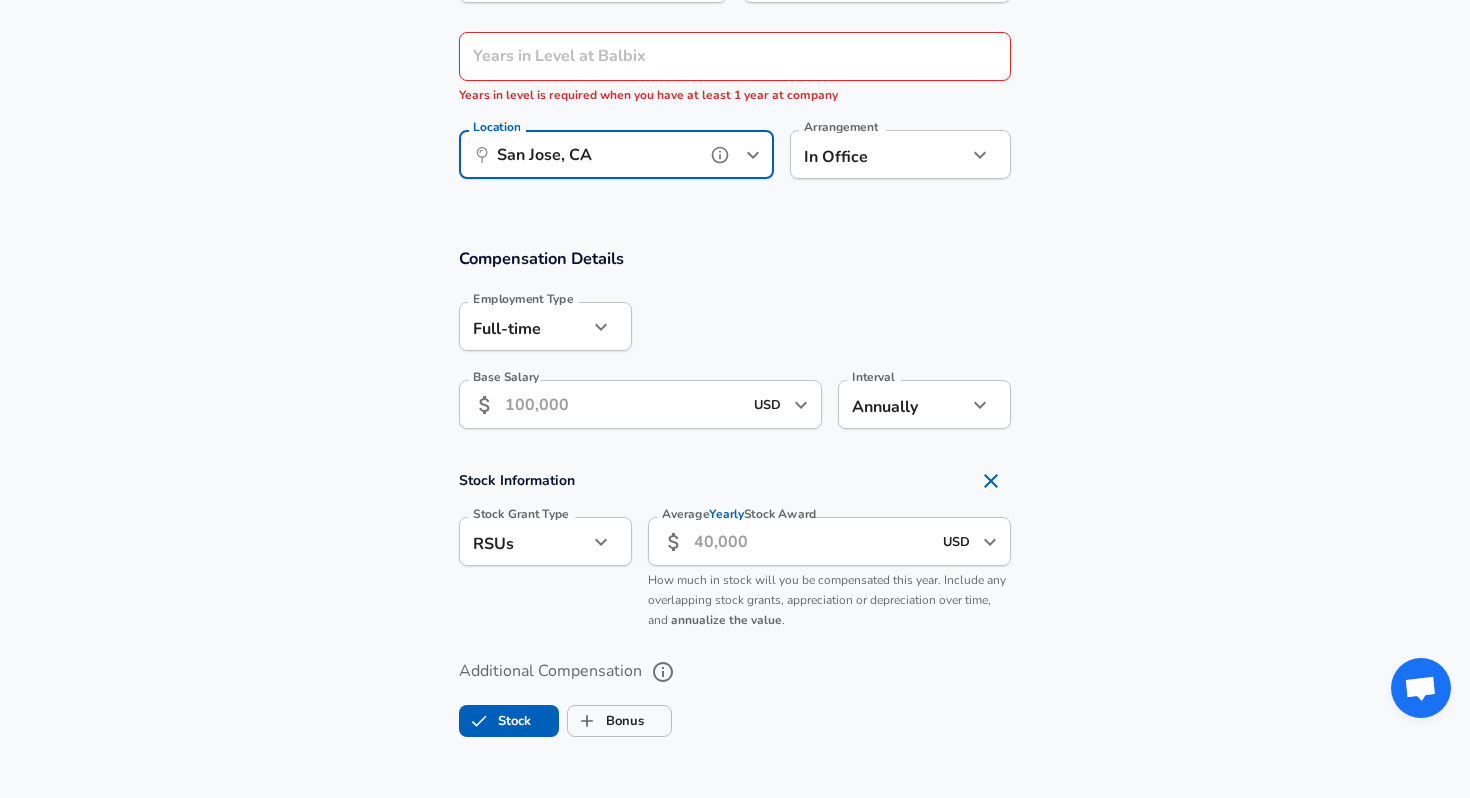 type on "San Jose, CA" 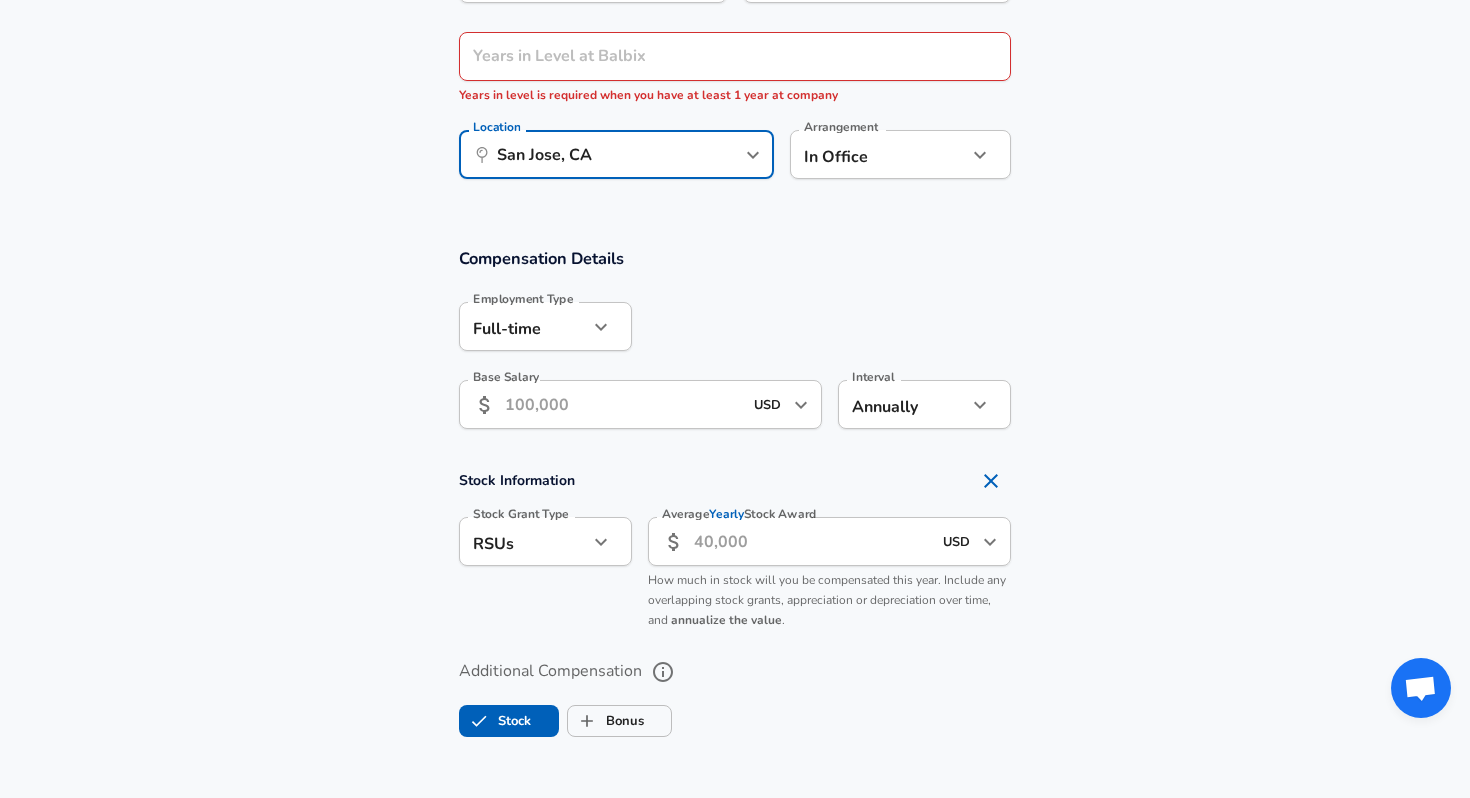click on "Base Salary" at bounding box center [623, 404] 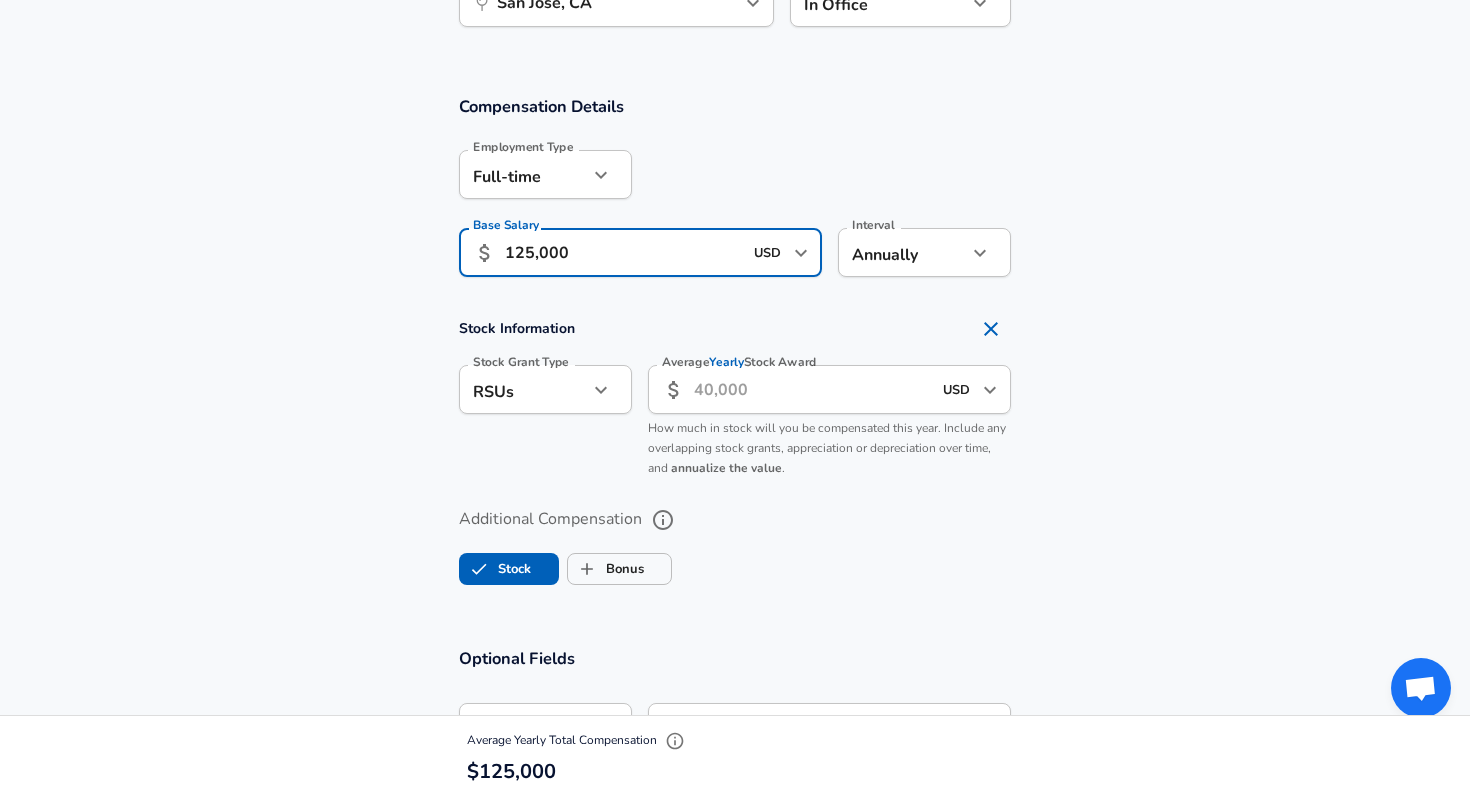 scroll, scrollTop: 1297, scrollLeft: 0, axis: vertical 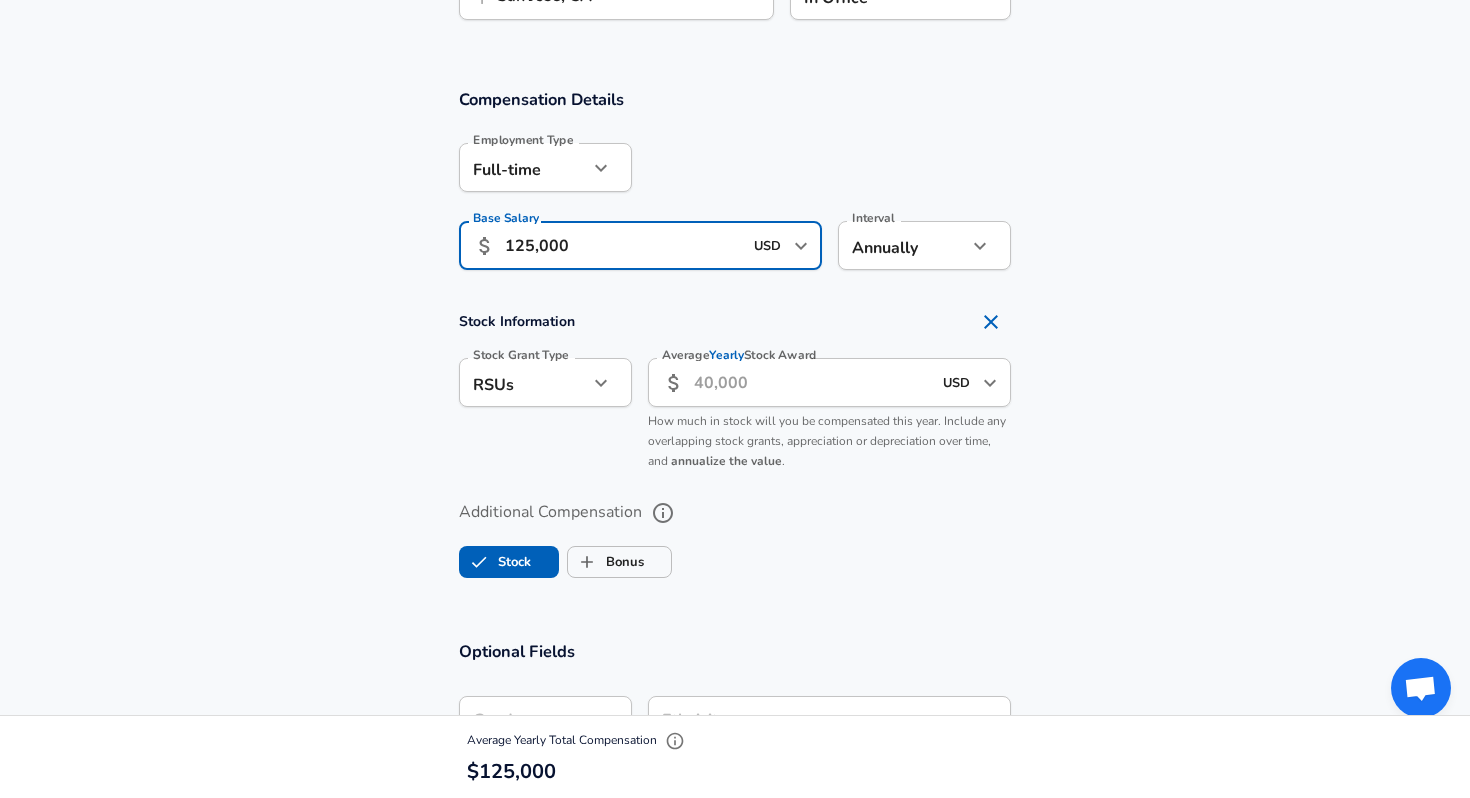 type on "125,000" 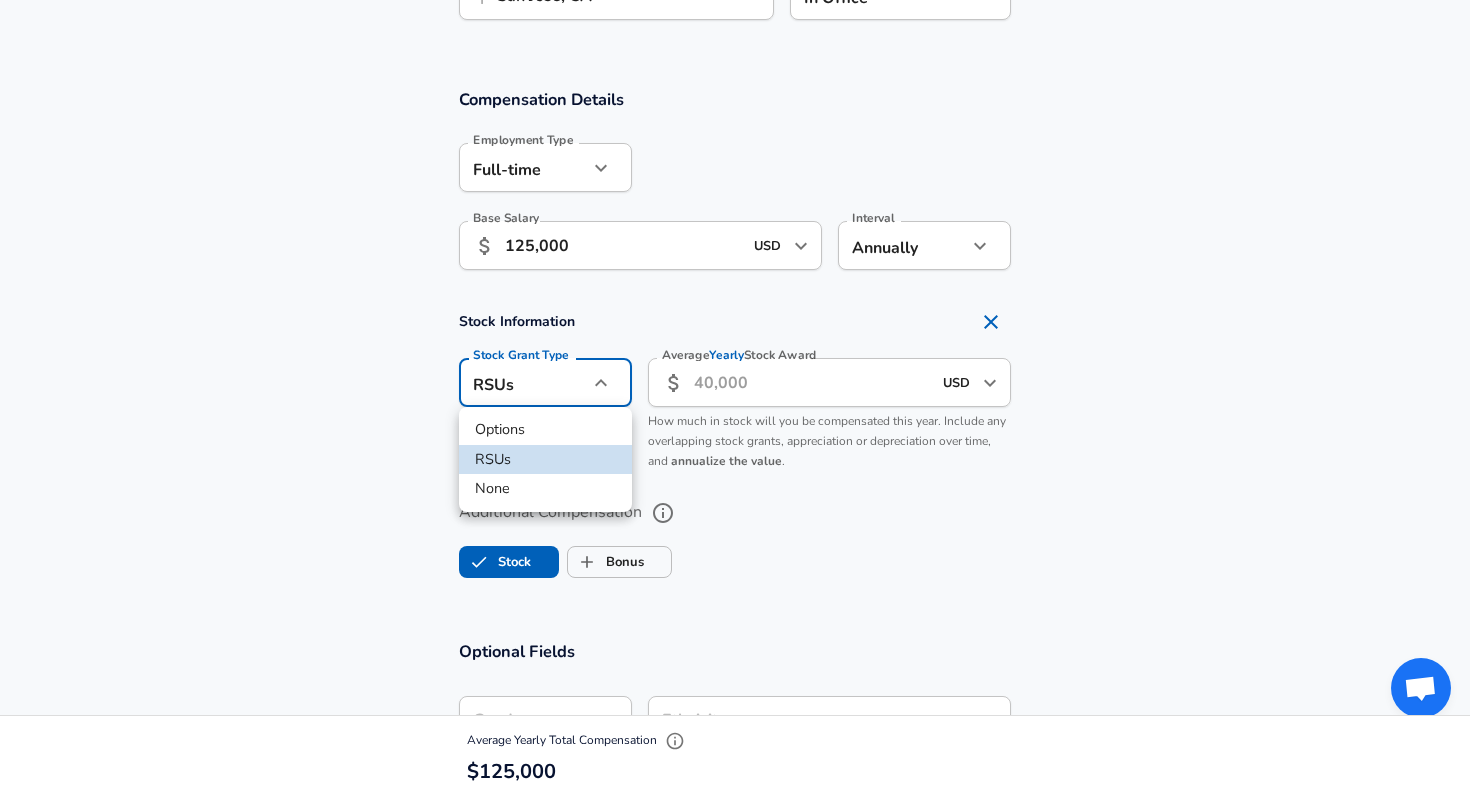 click on "Options" at bounding box center (545, 430) 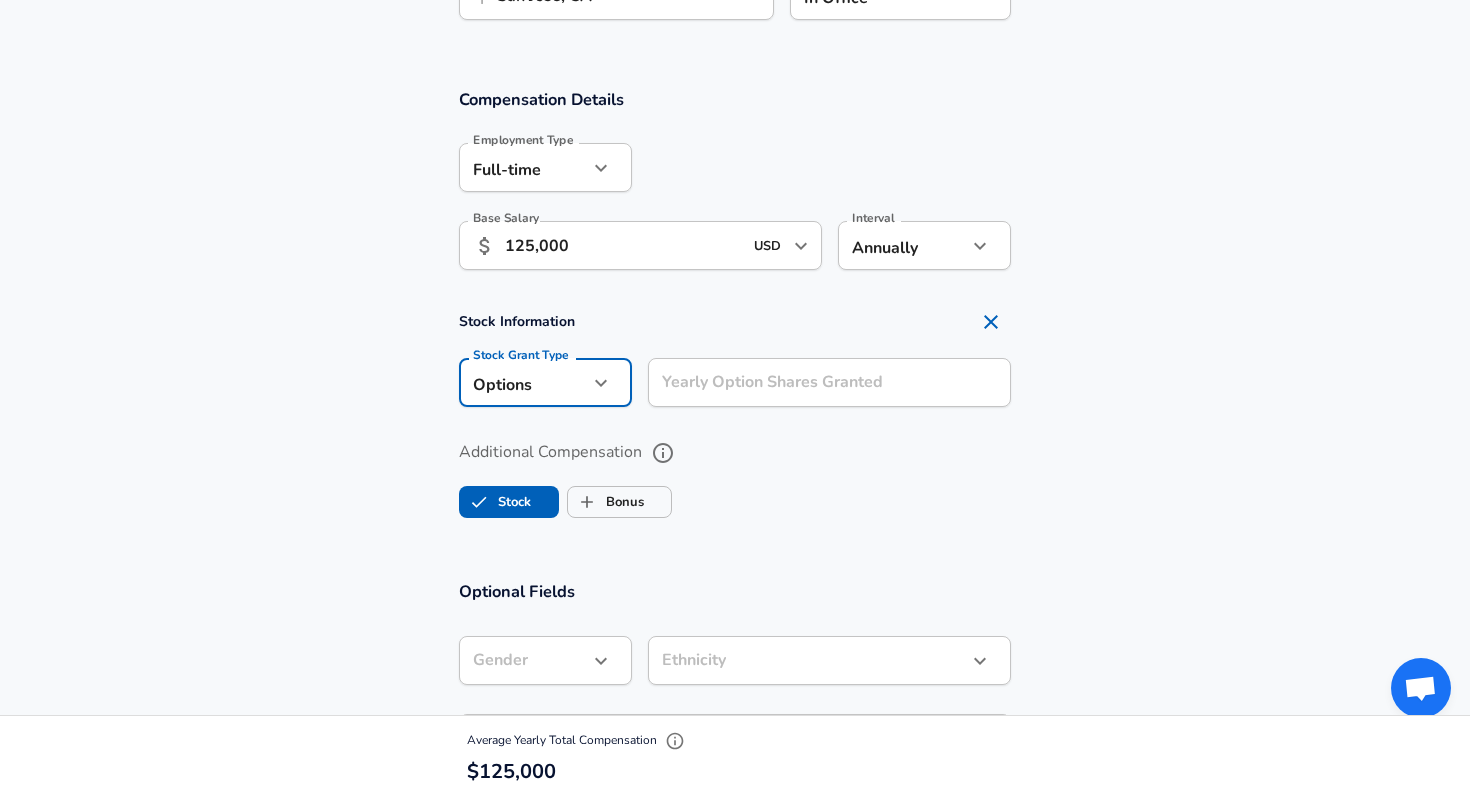 click on "Yearly Option Shares Granted" at bounding box center [829, 382] 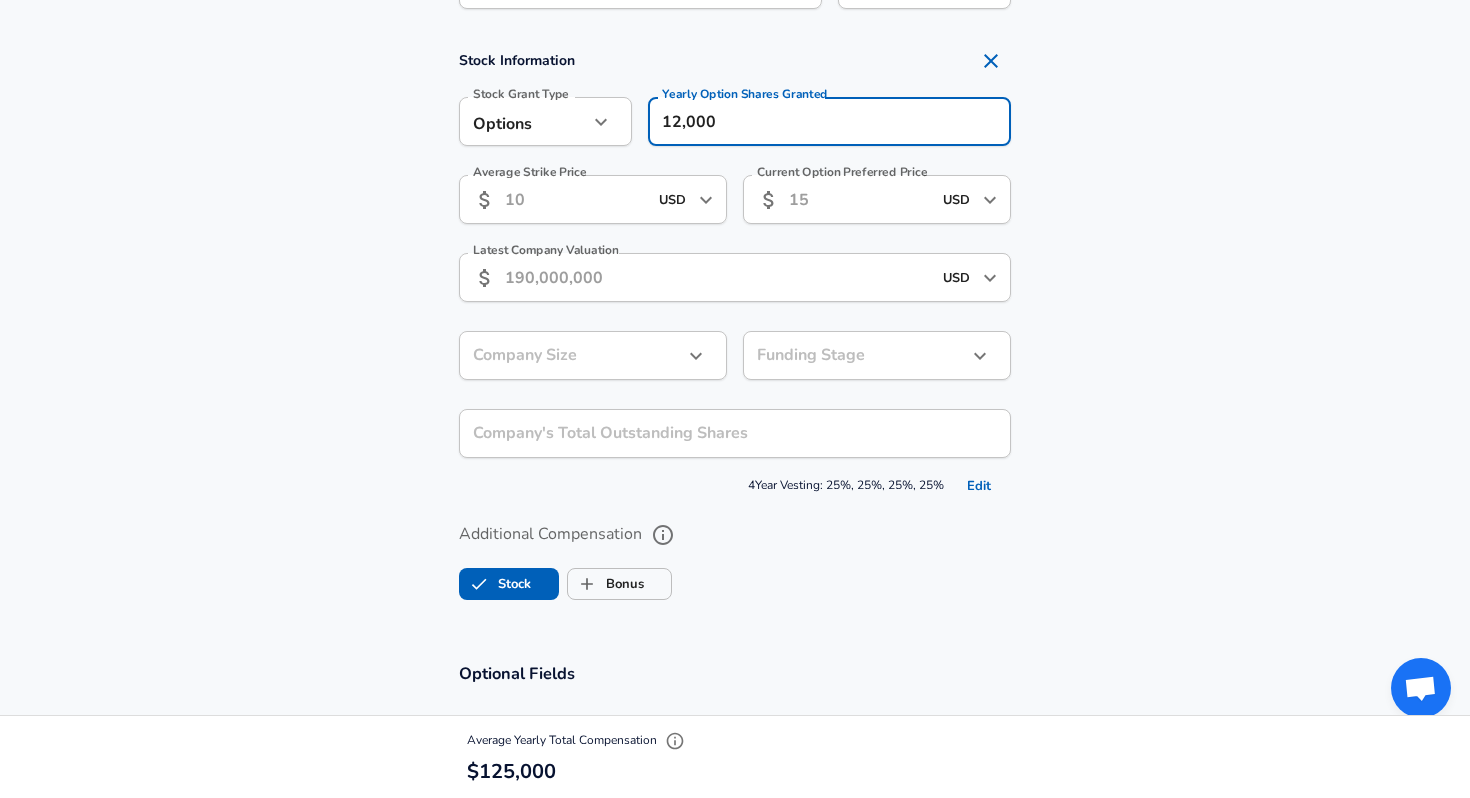 scroll, scrollTop: 1520, scrollLeft: 0, axis: vertical 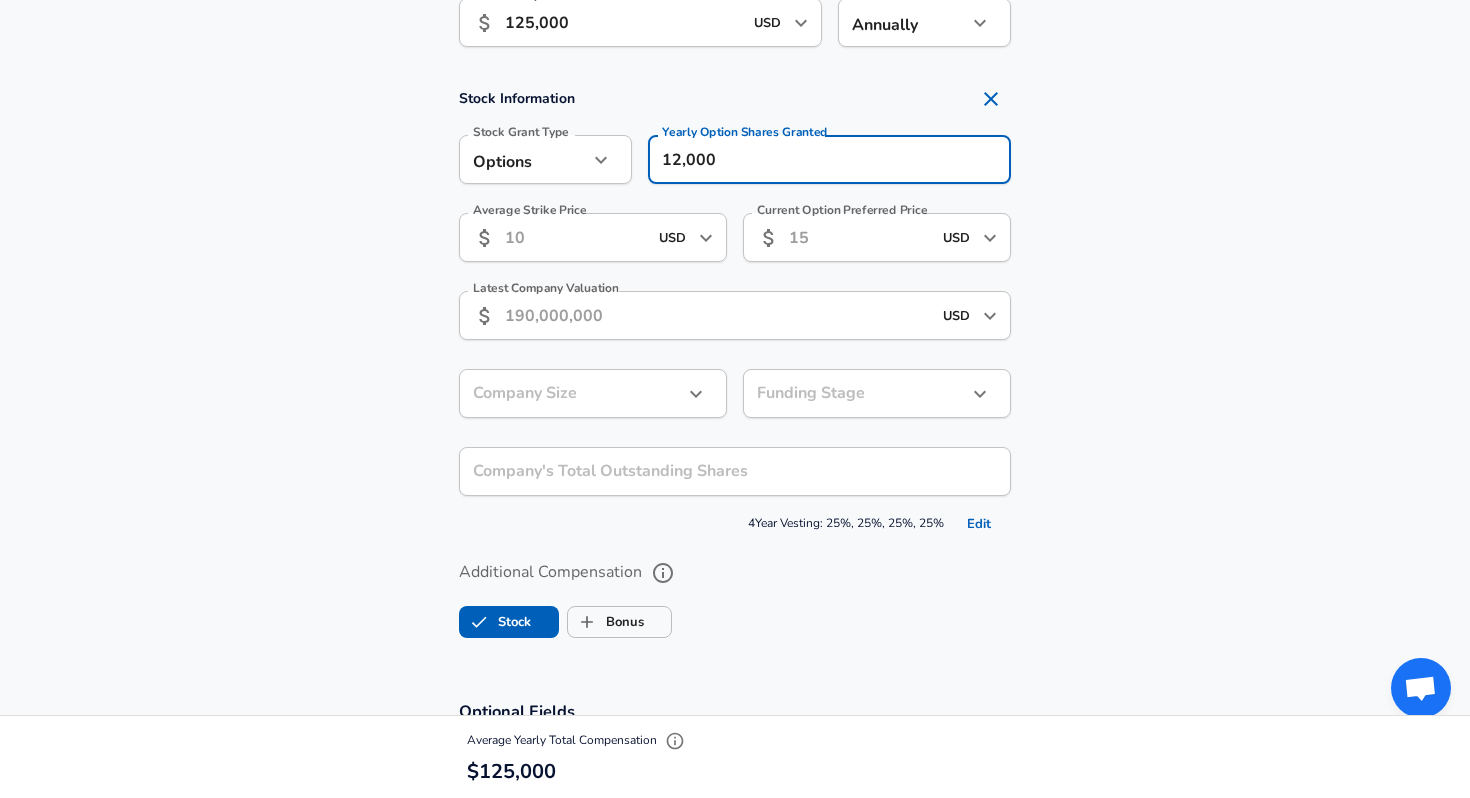 type on "12,000" 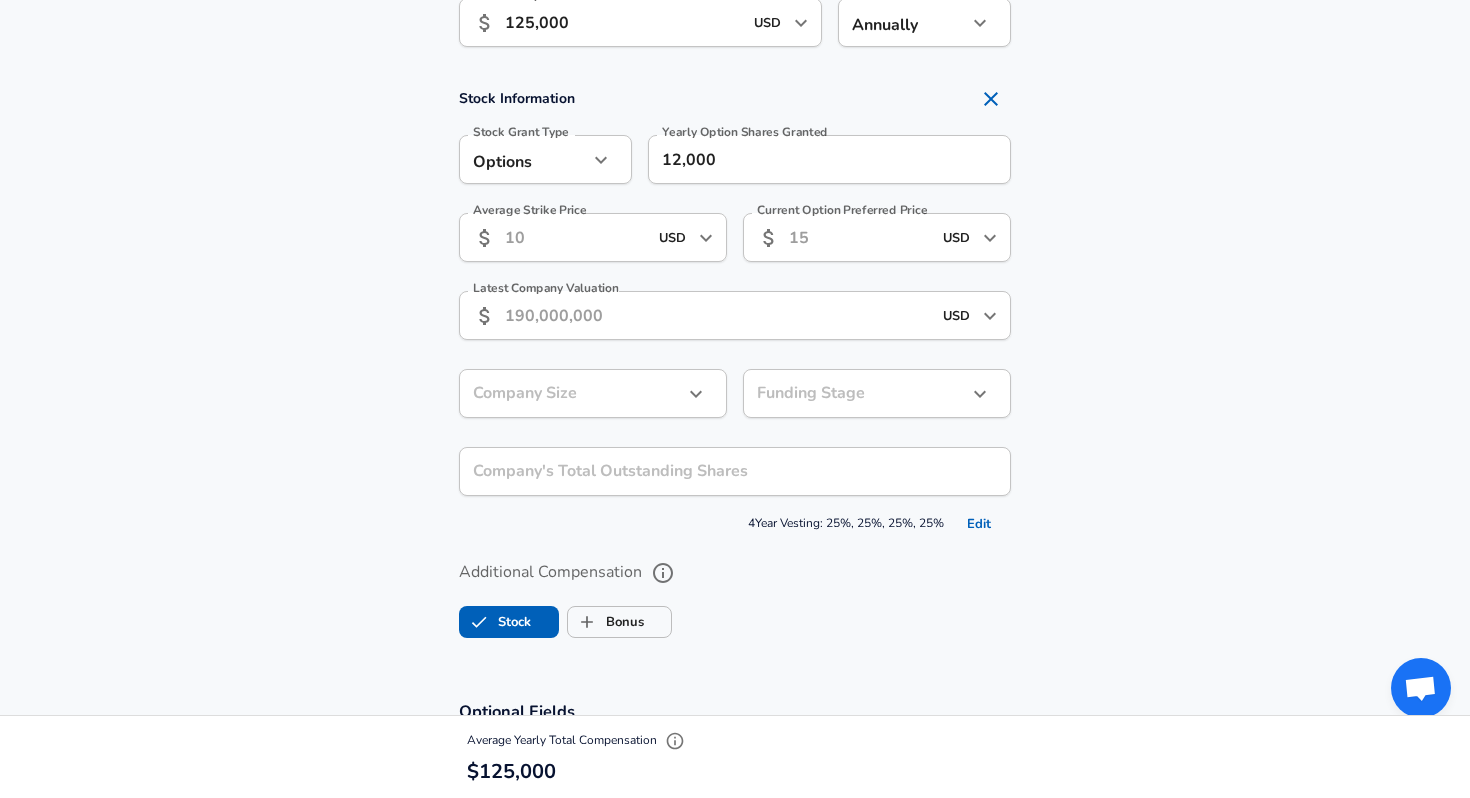 click on "Additional Compensation   Stock Bonus" at bounding box center [735, 593] 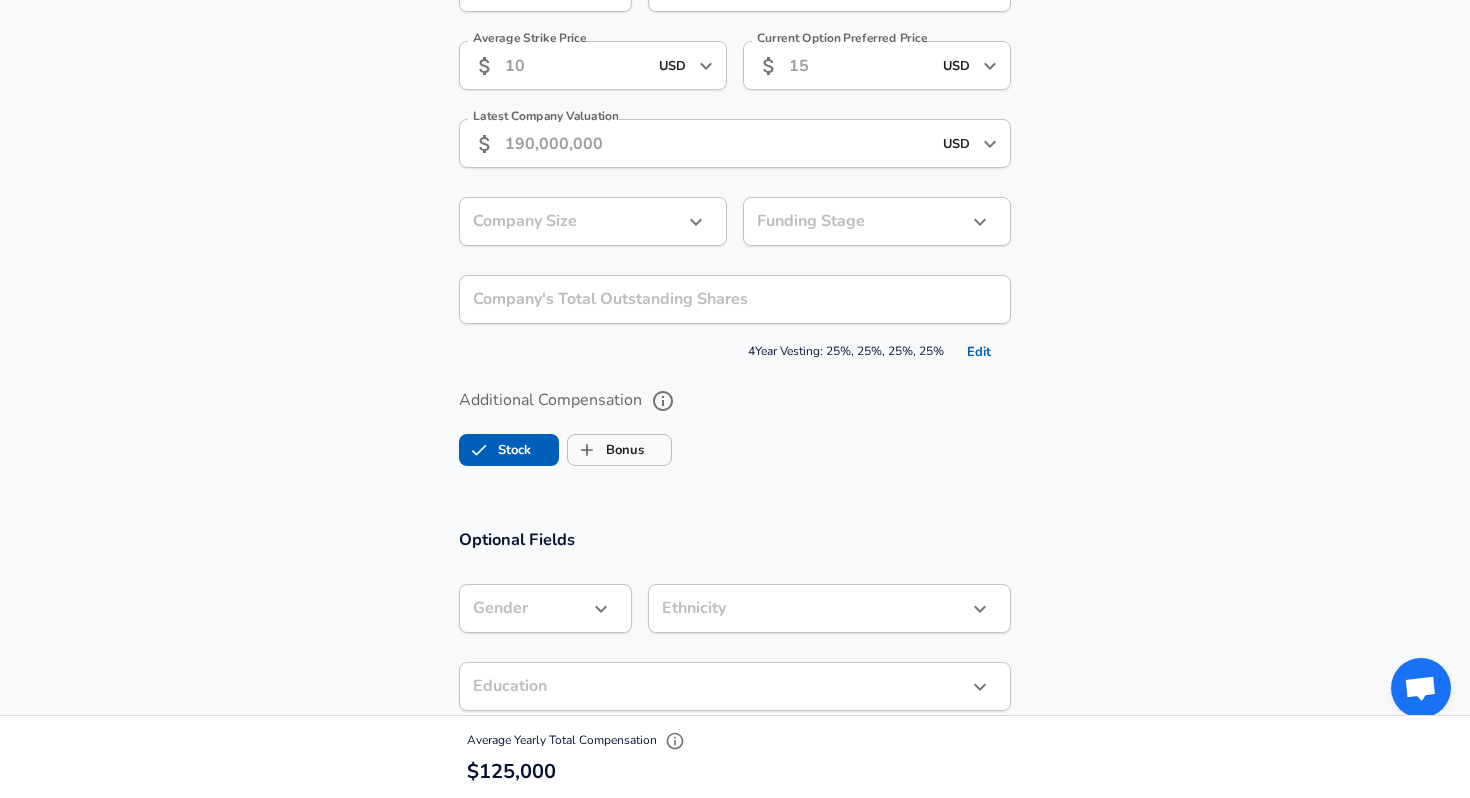 scroll, scrollTop: 1697, scrollLeft: 0, axis: vertical 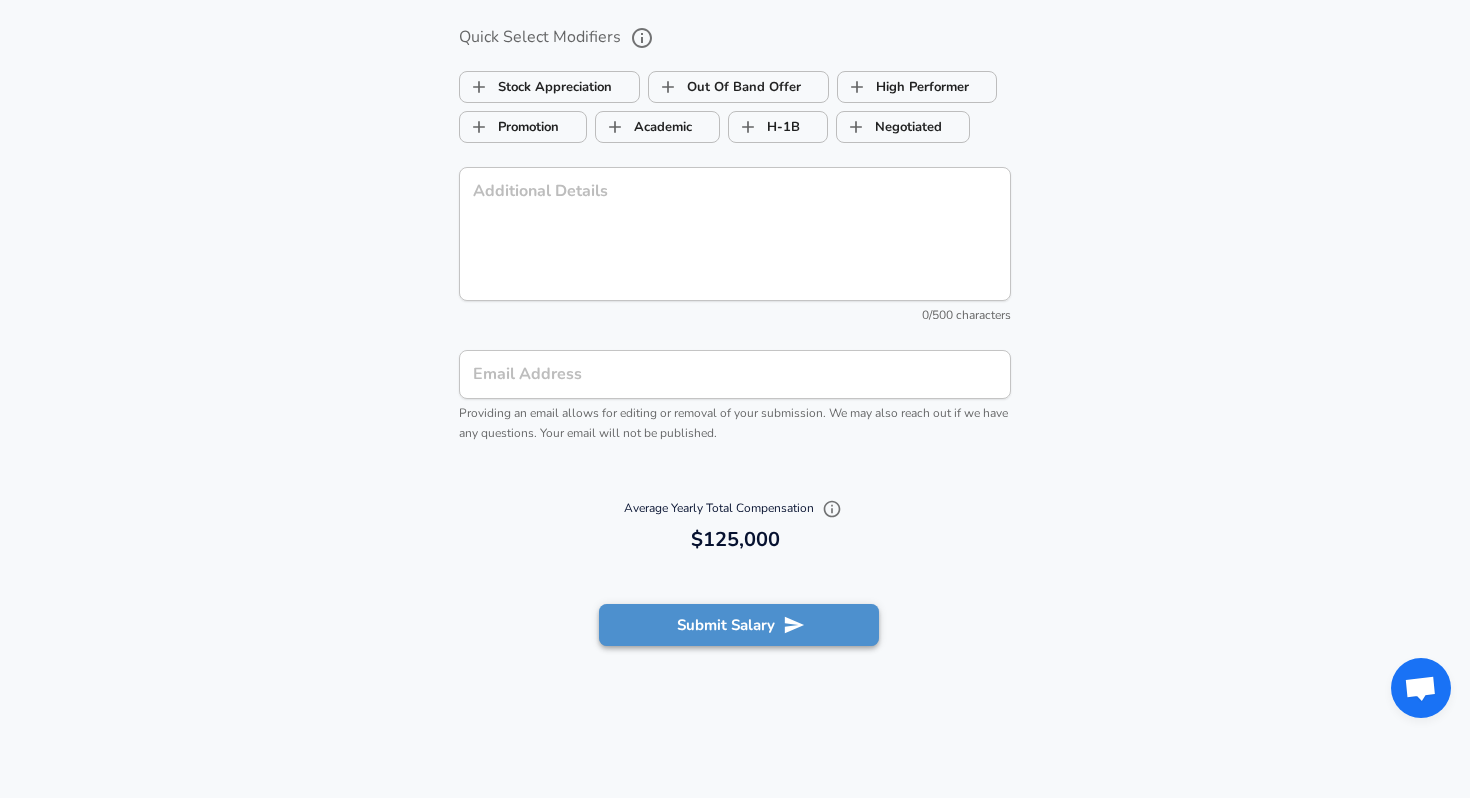 click on "Submit Salary" at bounding box center [739, 625] 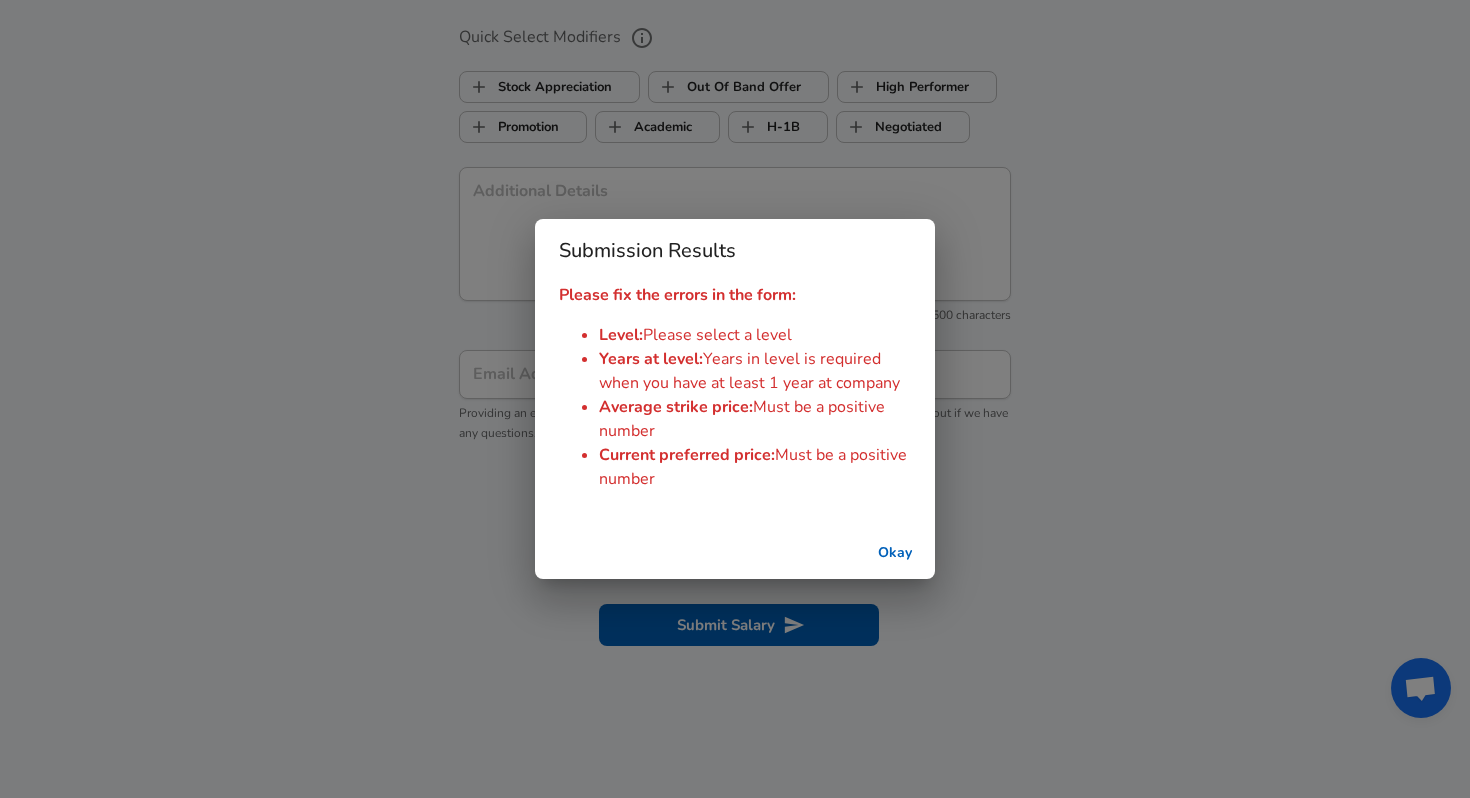 click on "Okay" at bounding box center (895, 553) 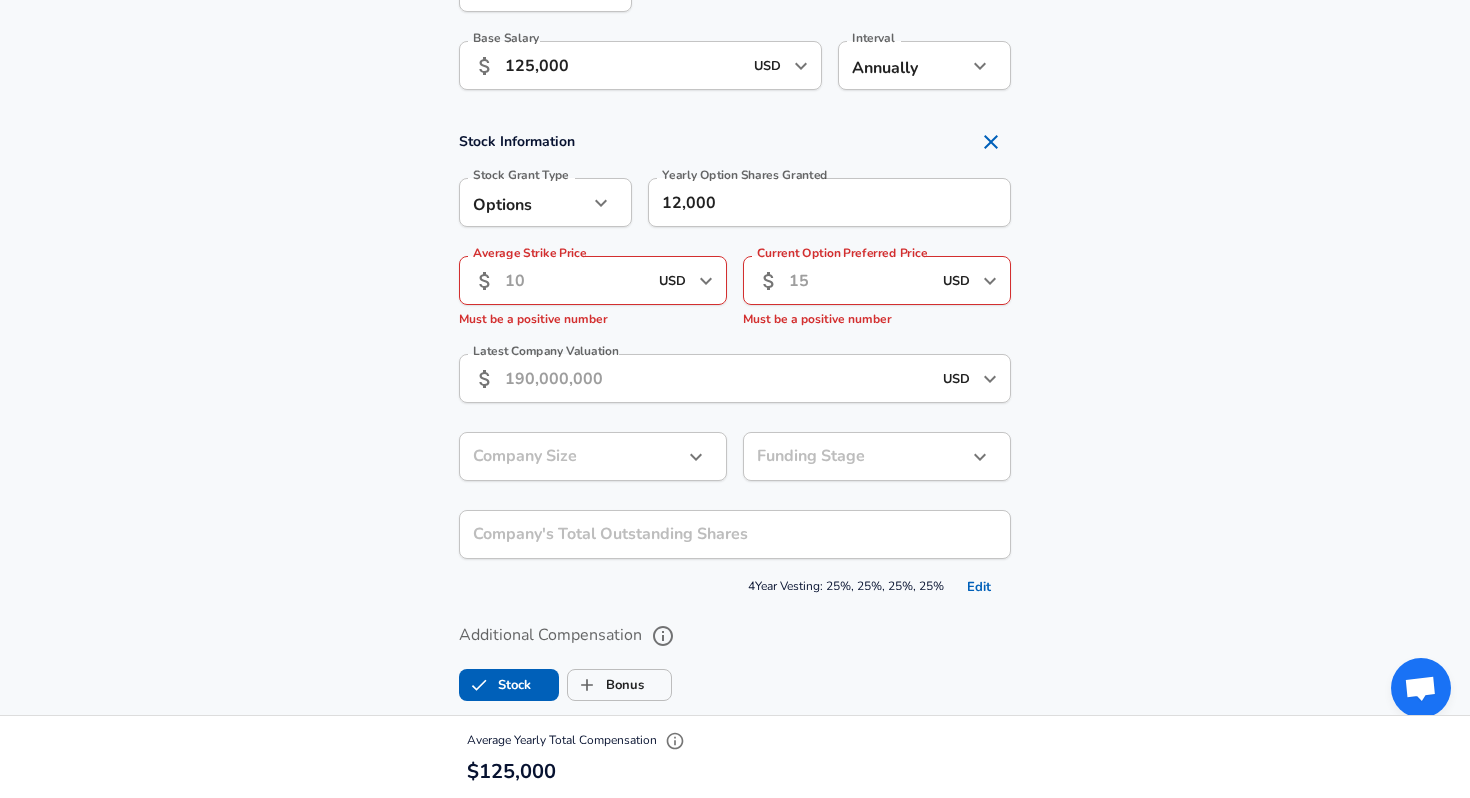 scroll, scrollTop: 1241, scrollLeft: 0, axis: vertical 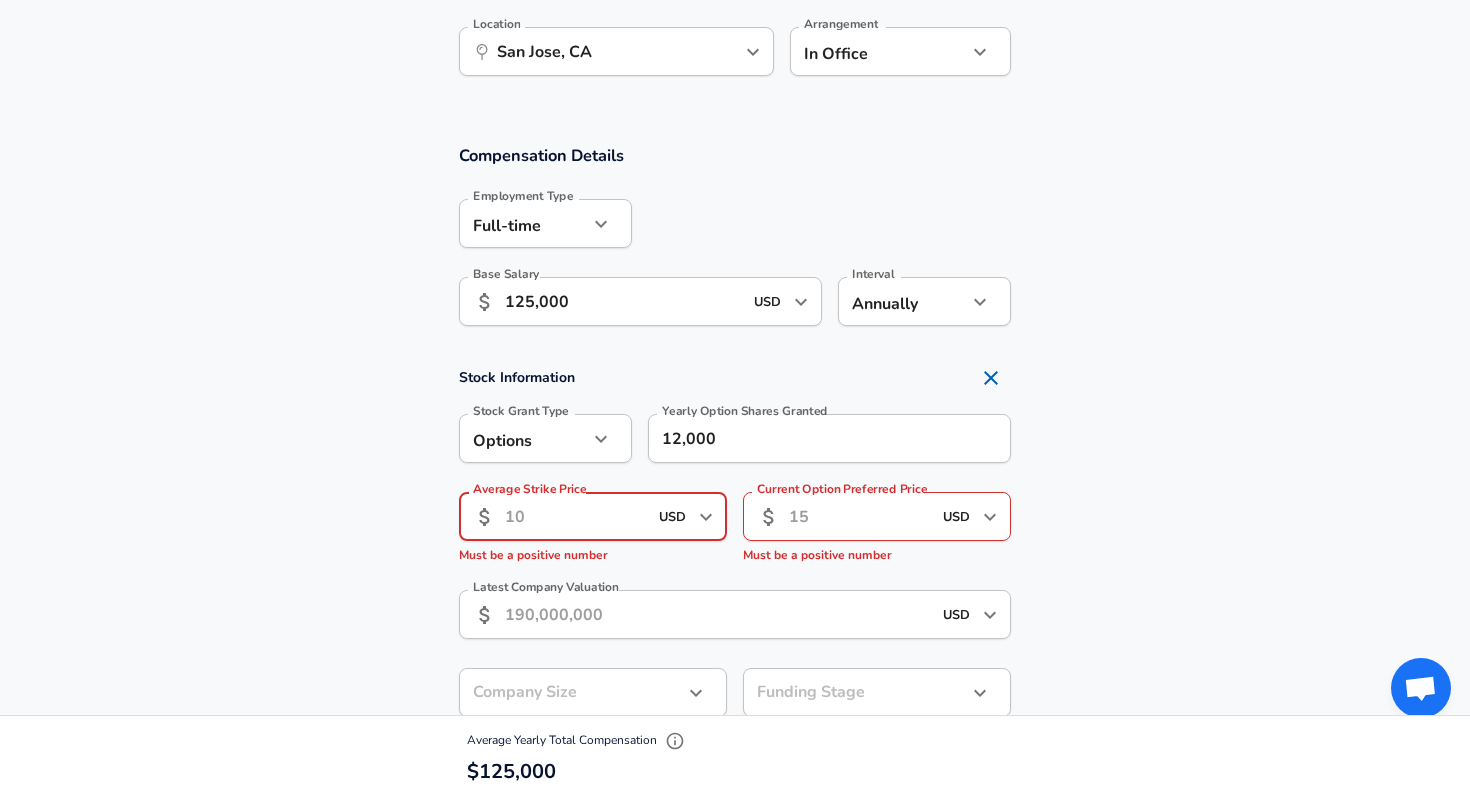 click on "Average Strike Price" at bounding box center (576, 516) 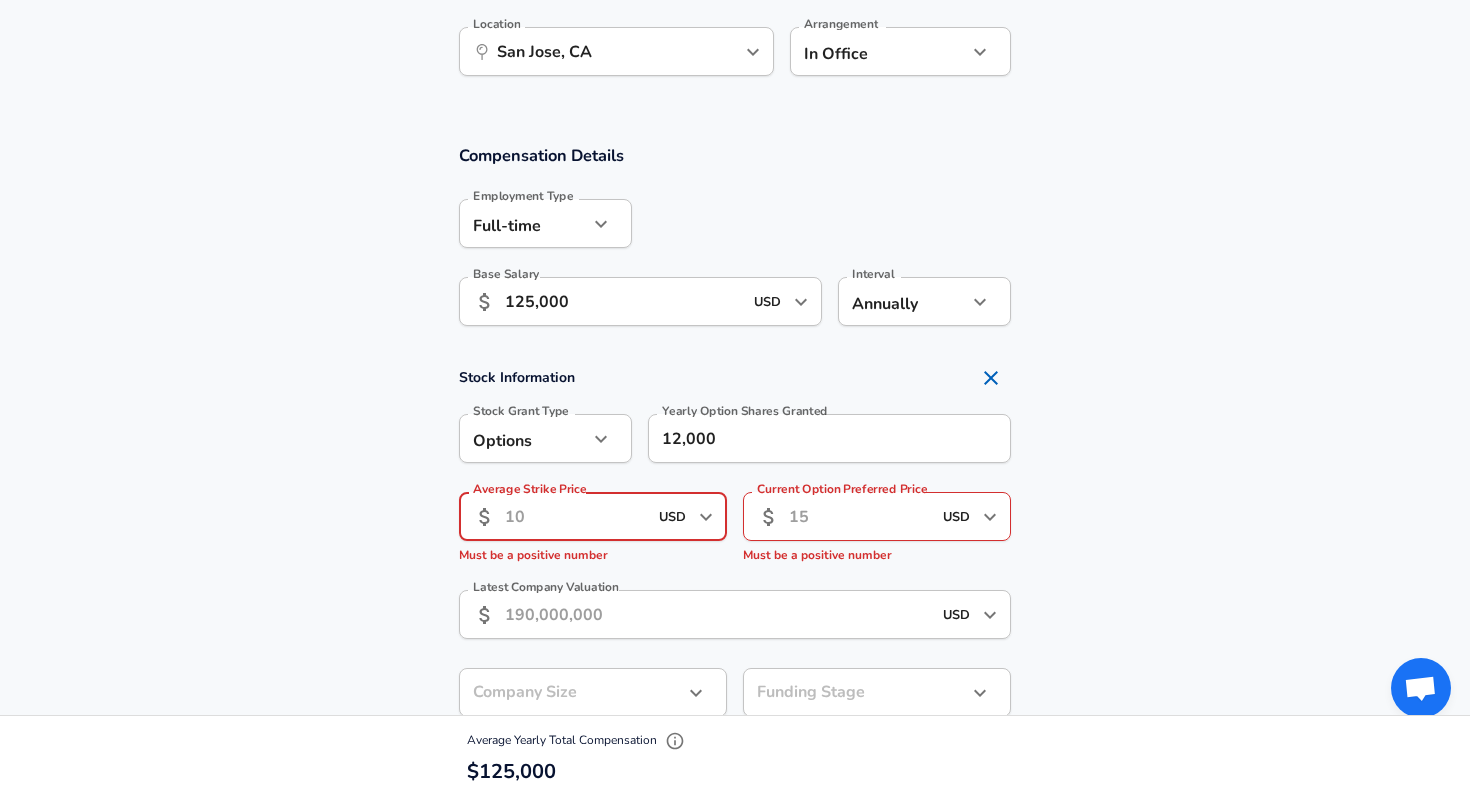 click 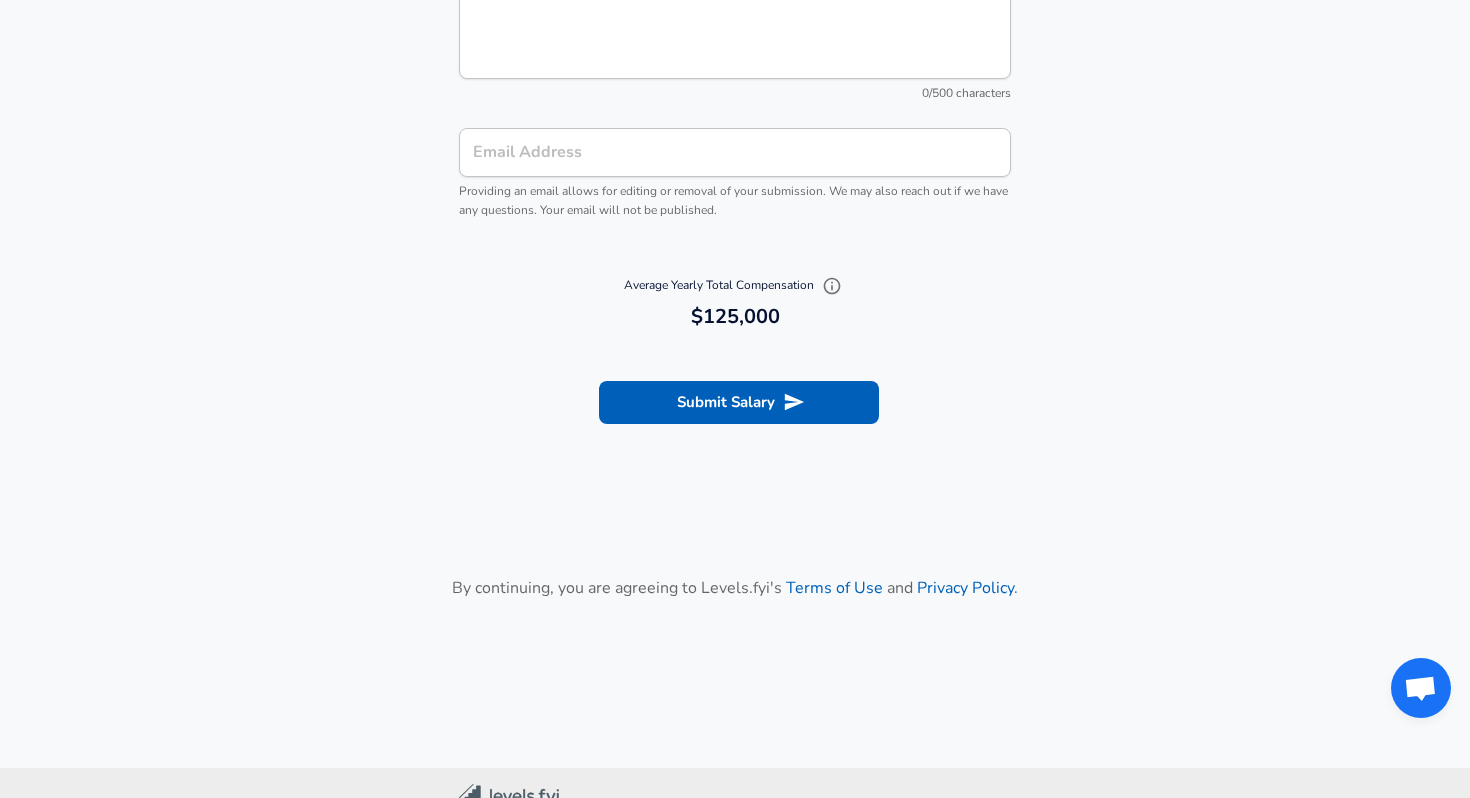 scroll, scrollTop: 2191, scrollLeft: 0, axis: vertical 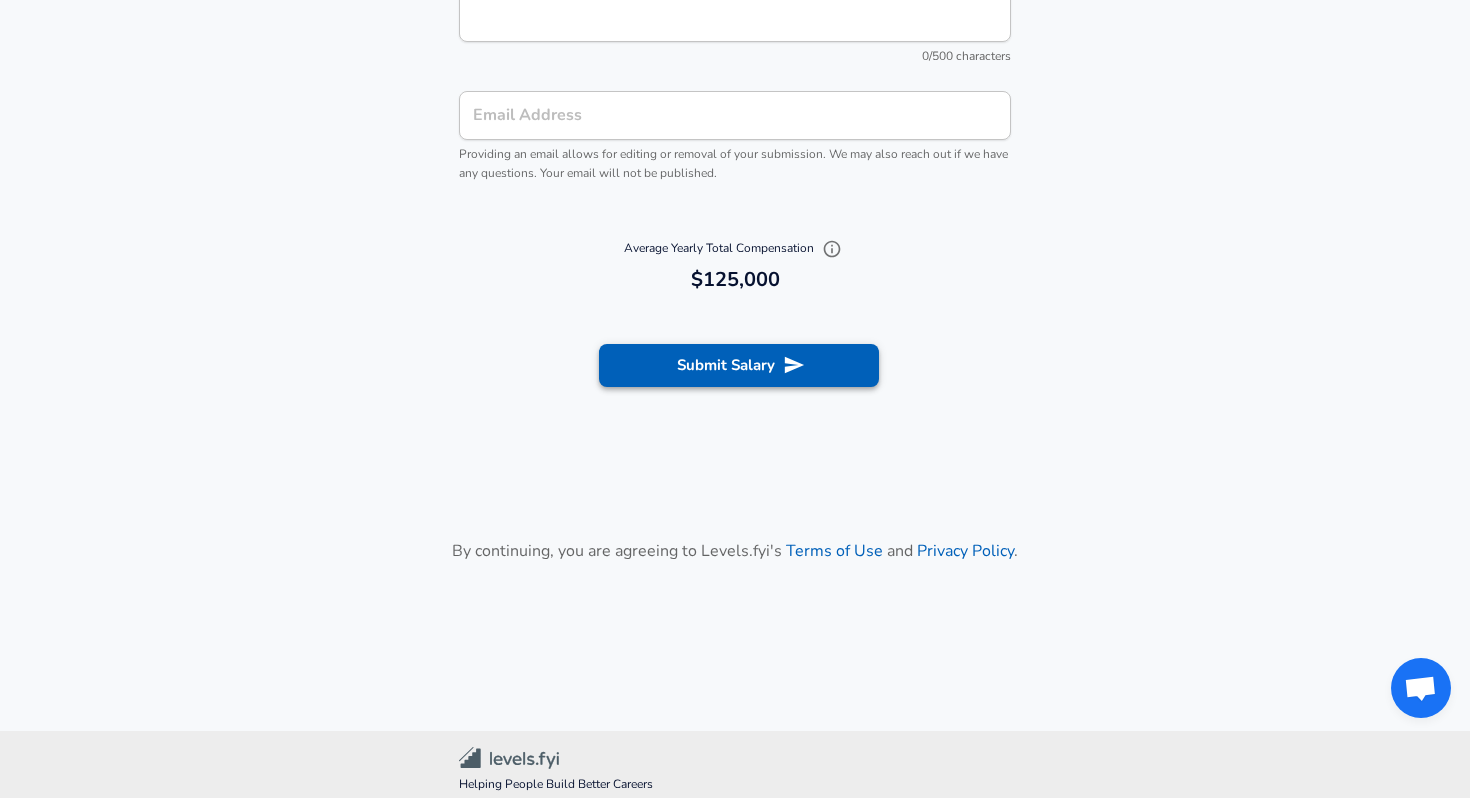 click on "Submit Salary" at bounding box center (739, 365) 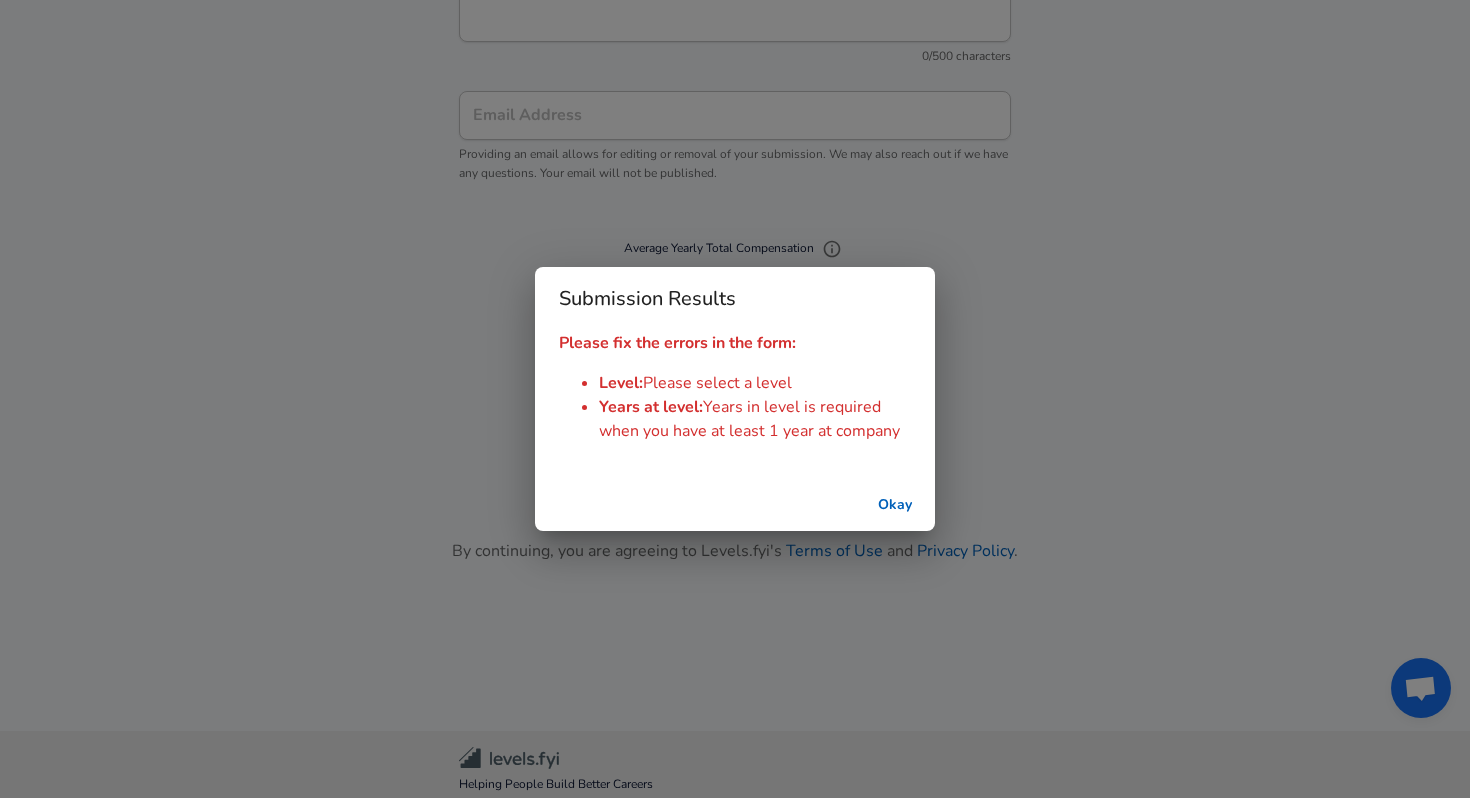 click on "Okay" at bounding box center [895, 505] 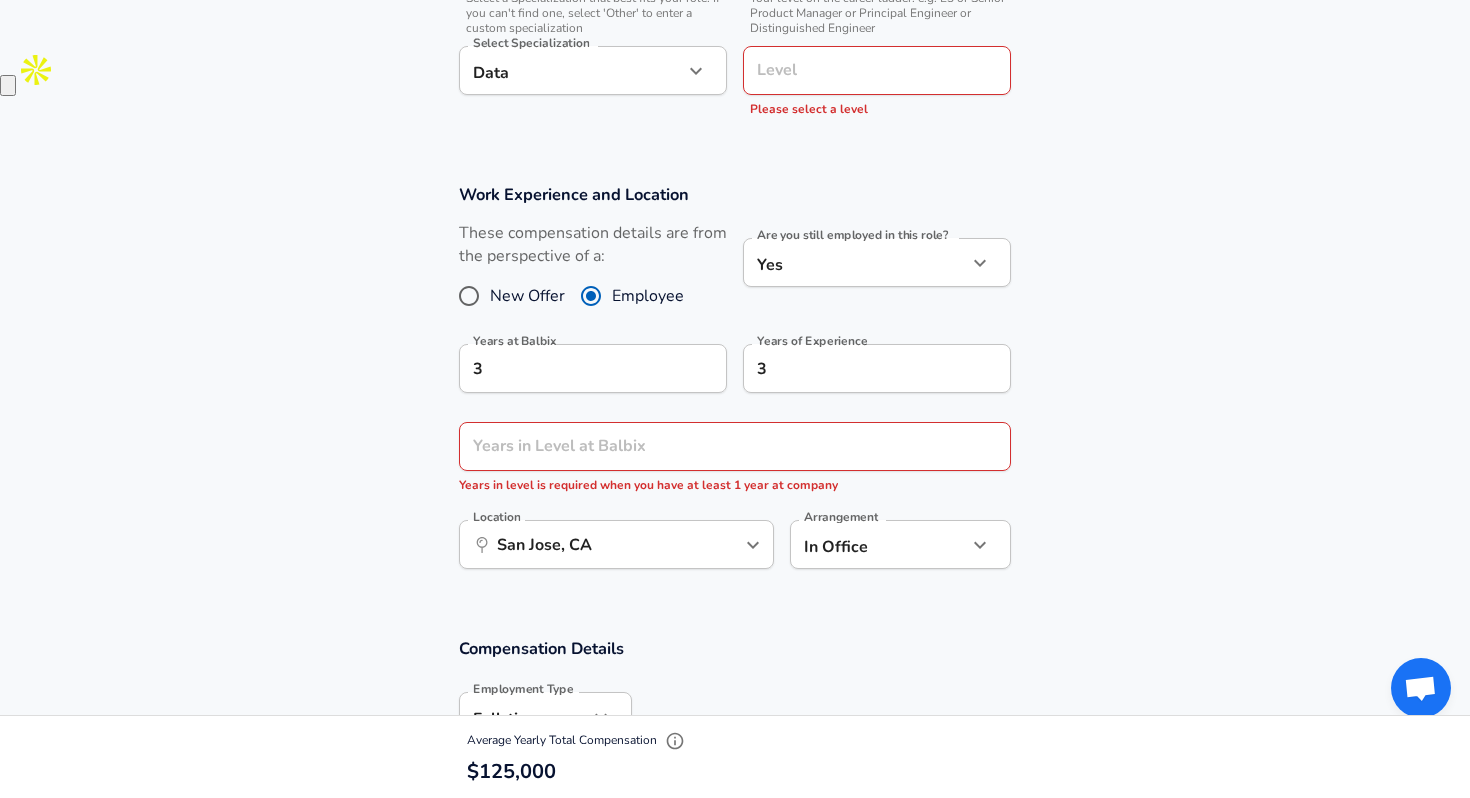 scroll, scrollTop: 744, scrollLeft: 0, axis: vertical 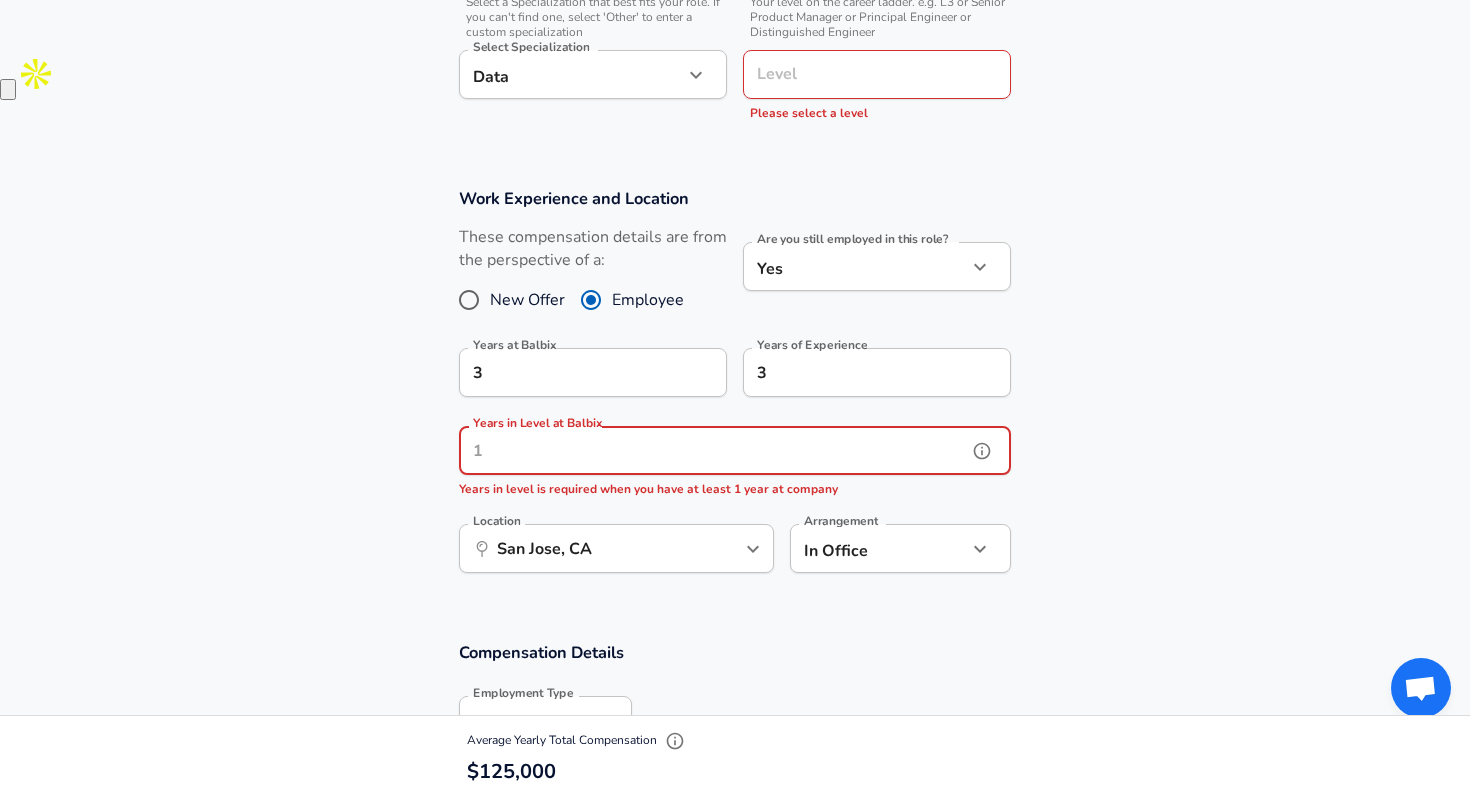 click on "Years in Level at Balbix" at bounding box center (713, 450) 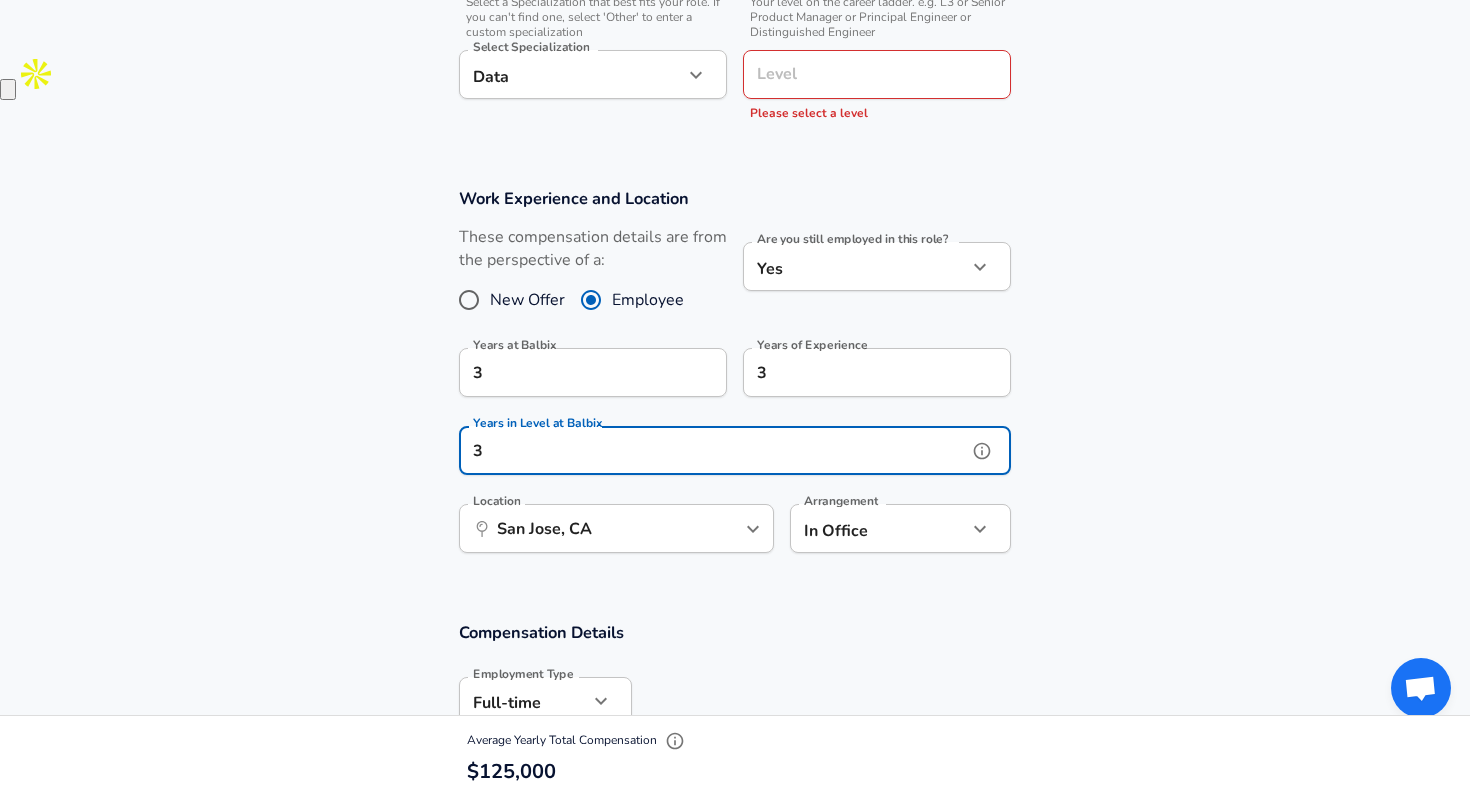 type on "3" 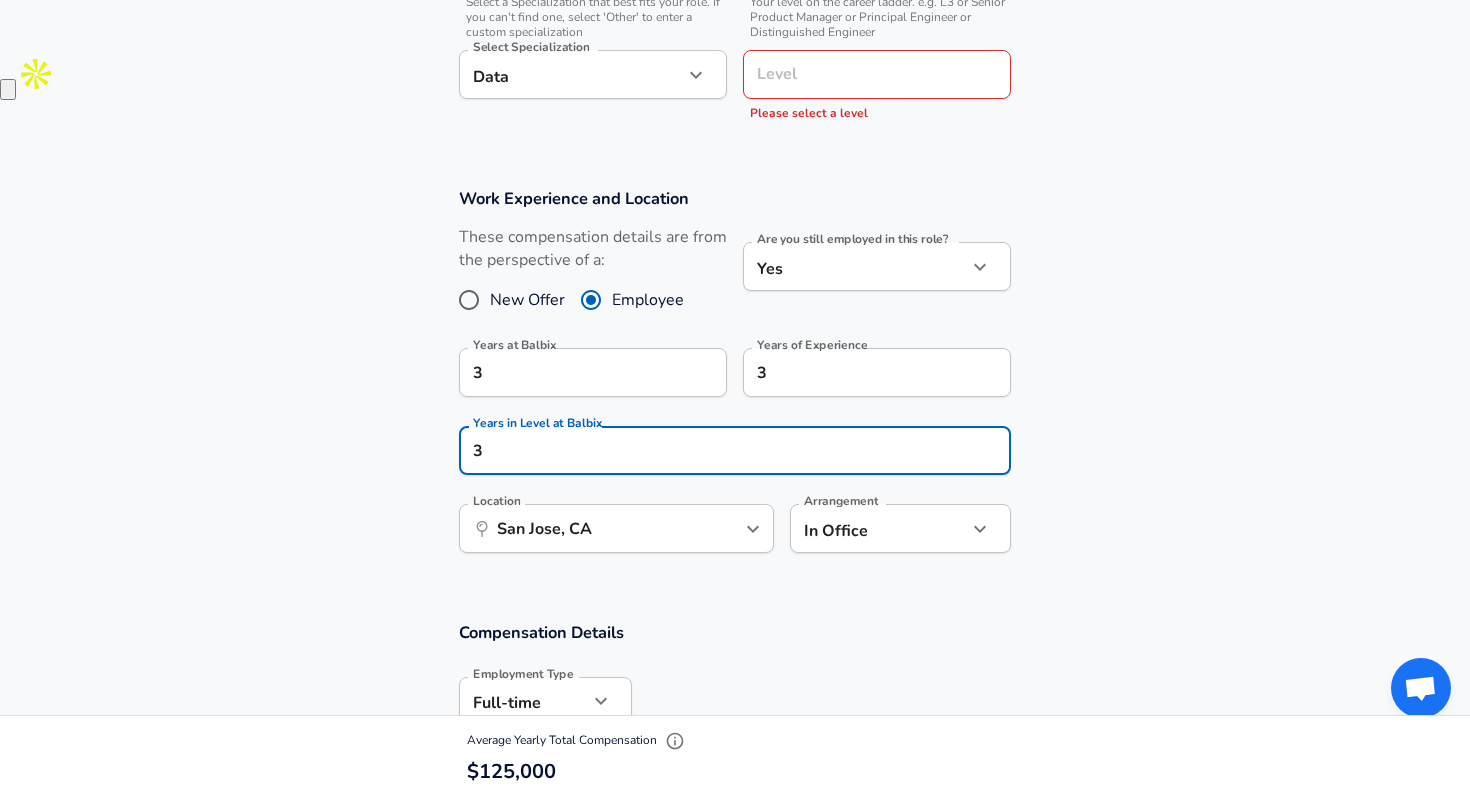 click on "Level" at bounding box center (877, 74) 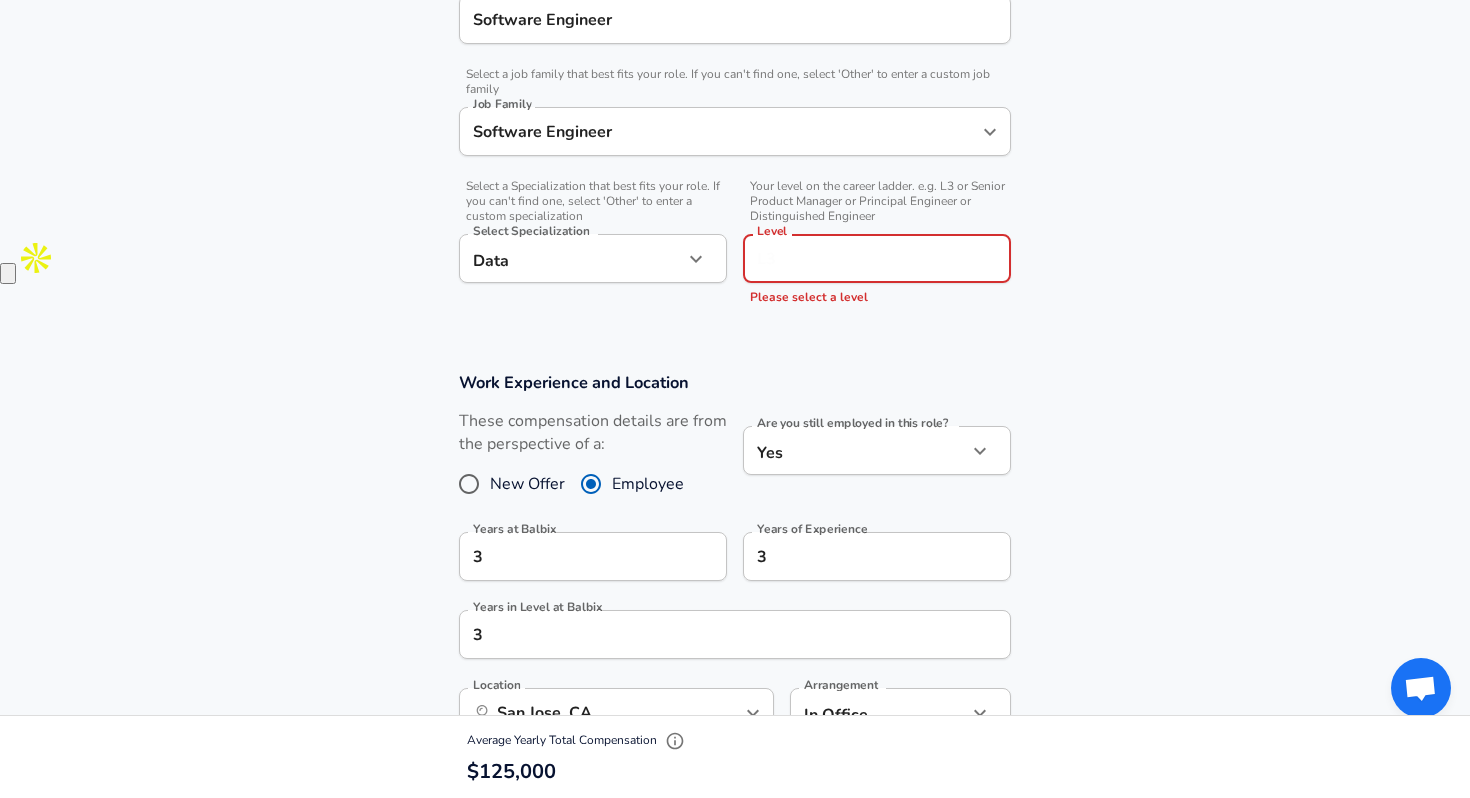 scroll, scrollTop: 556, scrollLeft: 0, axis: vertical 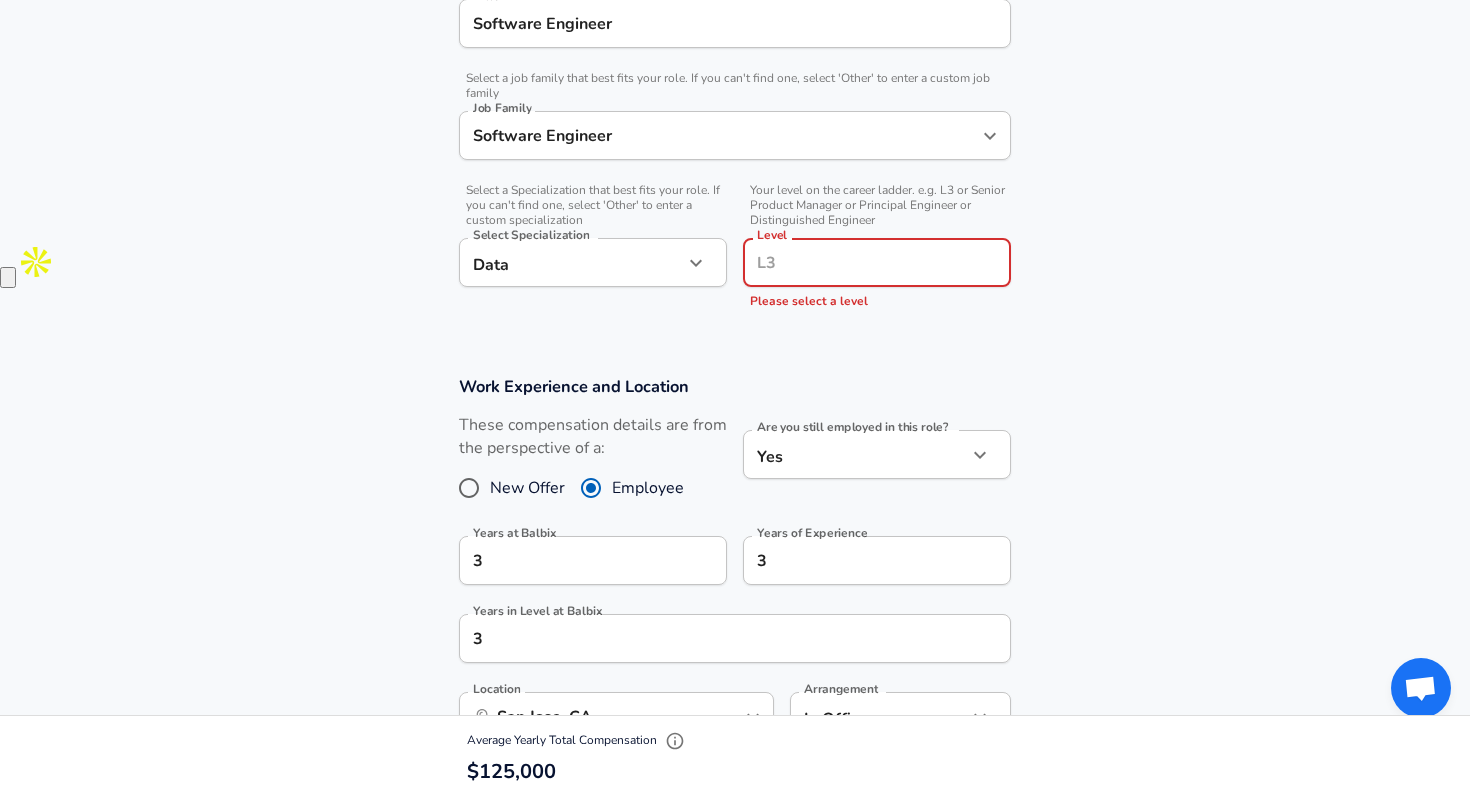 type on "S" 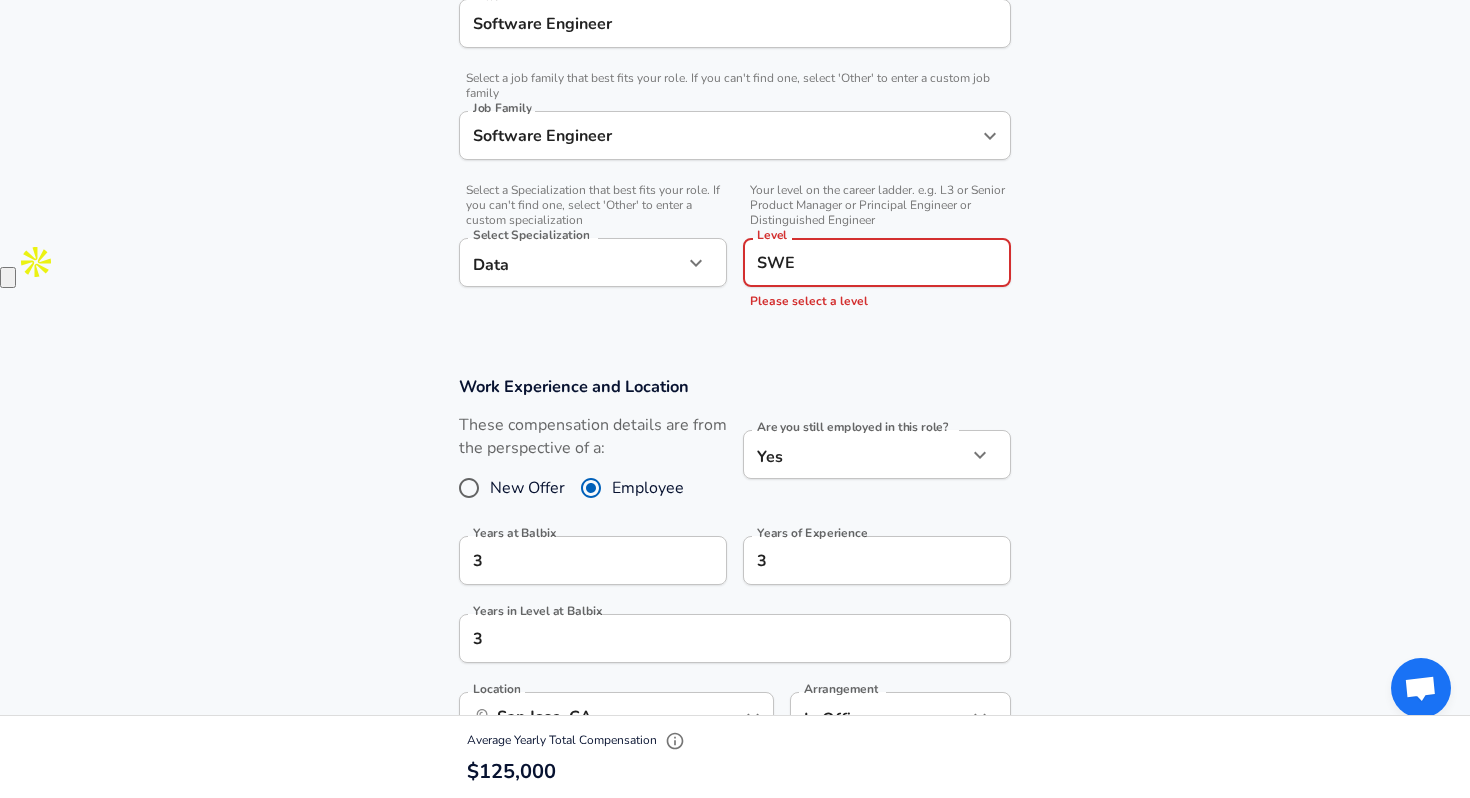 scroll, scrollTop: 1757, scrollLeft: 0, axis: vertical 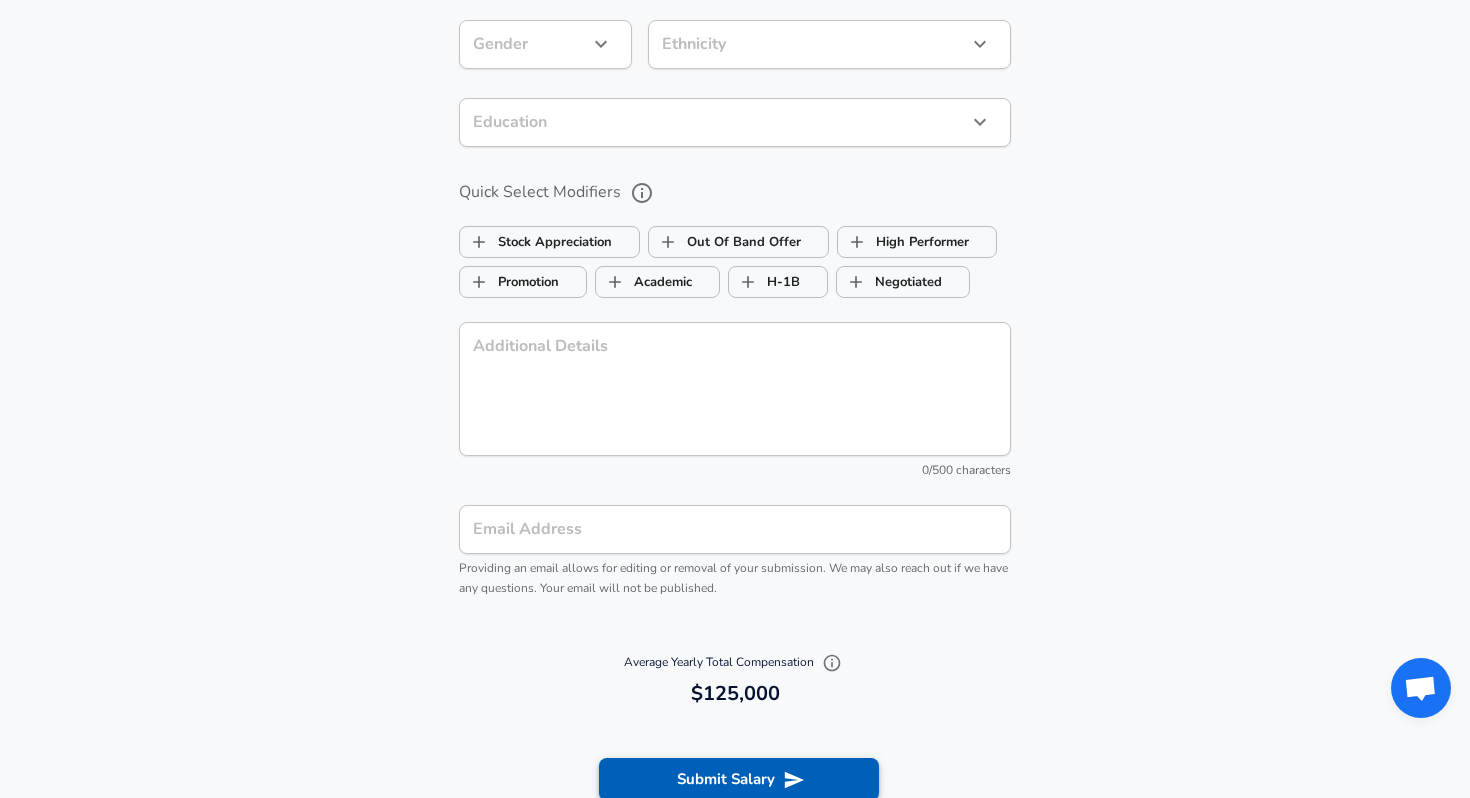 type on "SWE" 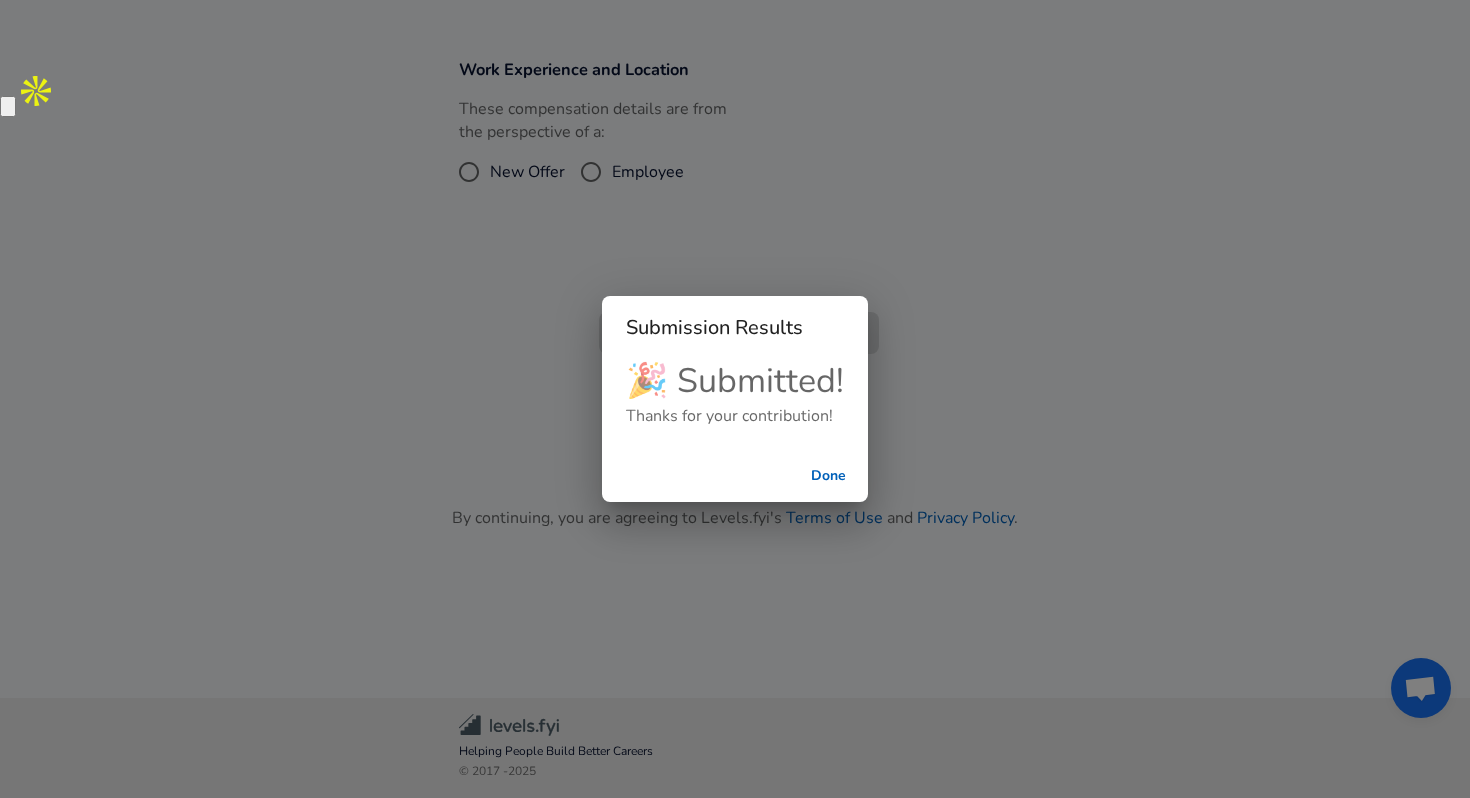 scroll, scrollTop: 280, scrollLeft: 0, axis: vertical 